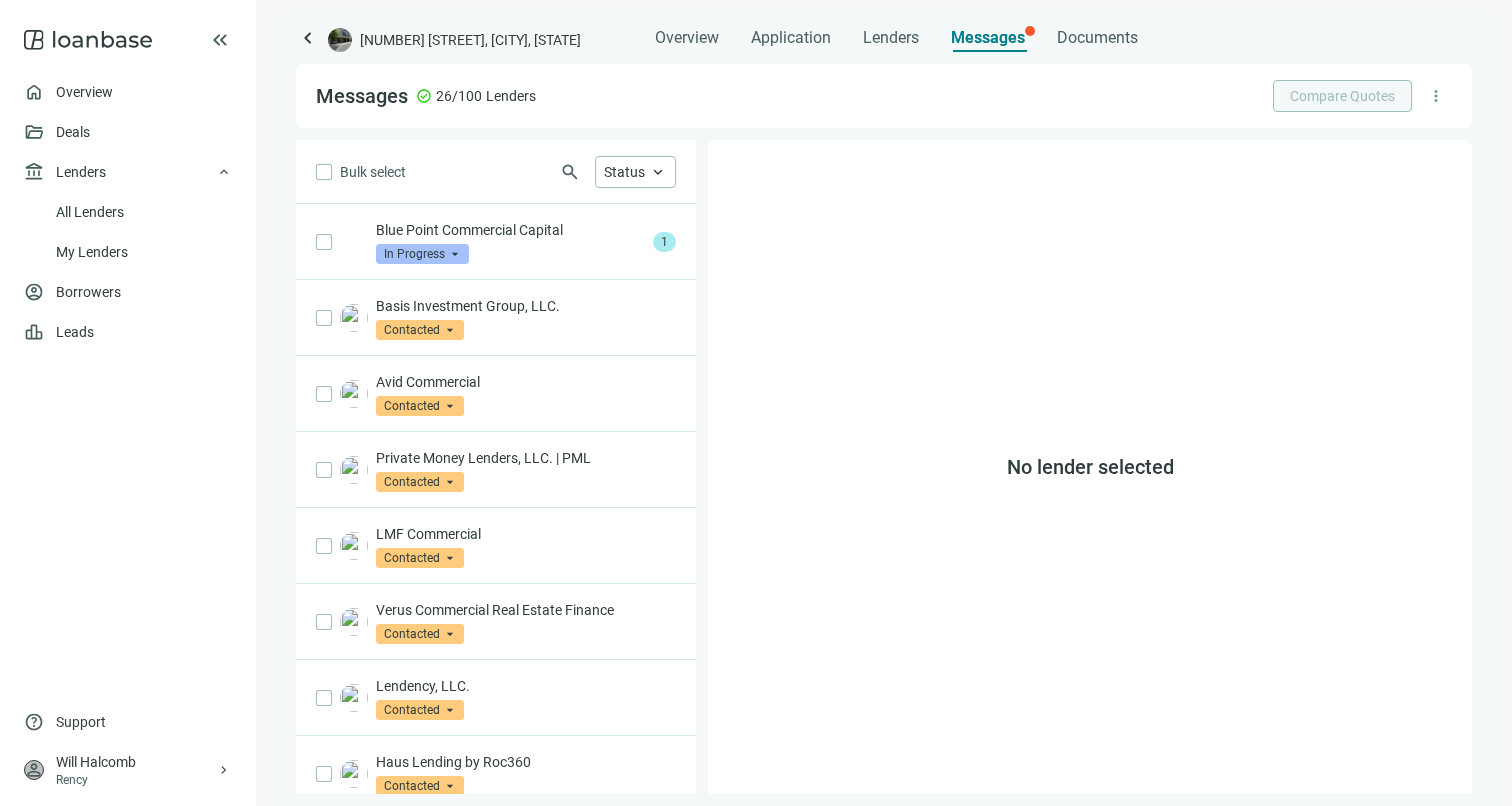 scroll, scrollTop: 0, scrollLeft: 0, axis: both 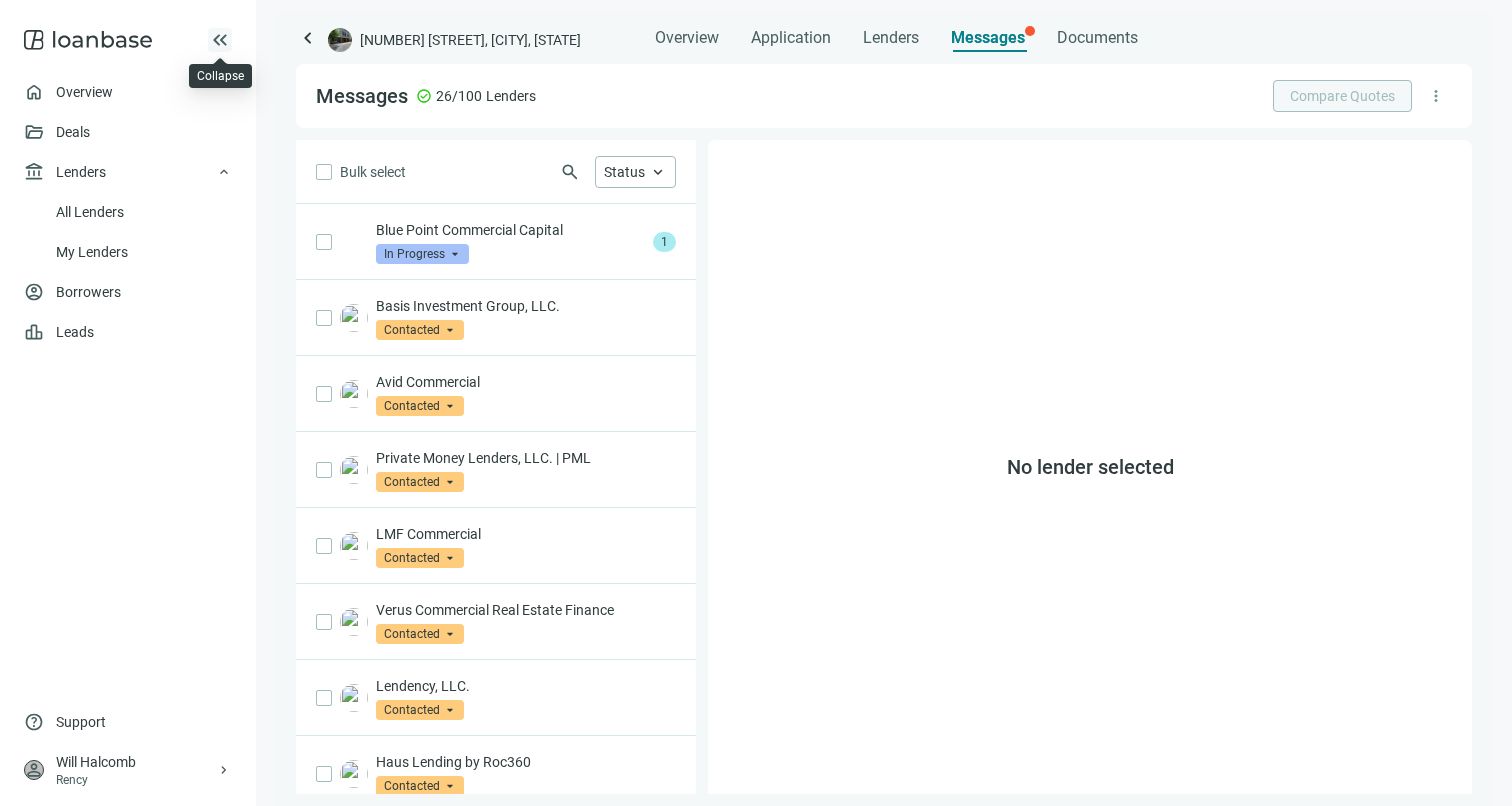 click on "keyboard_double_arrow_left" at bounding box center [220, 40] 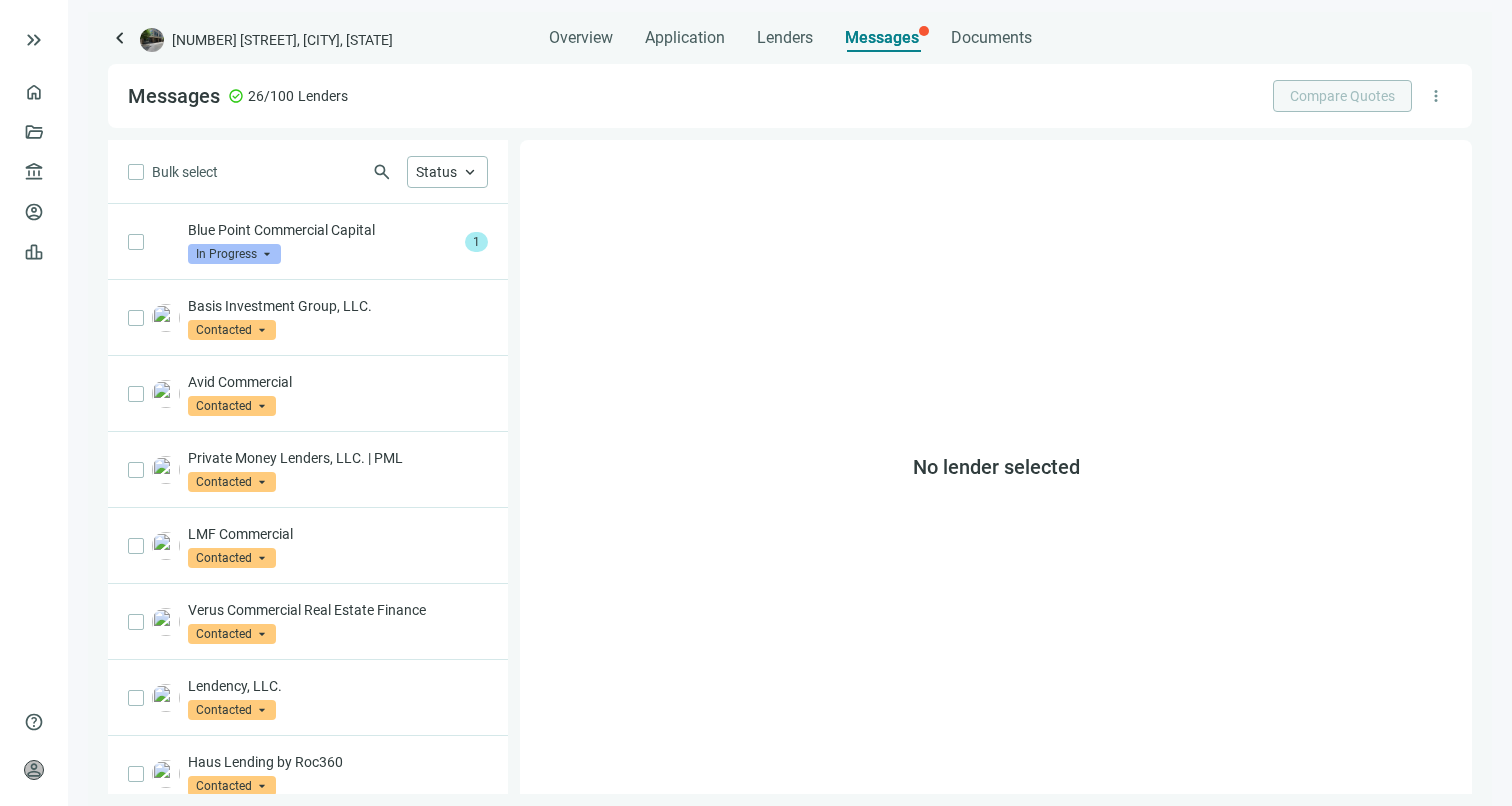 click on "keyboard_arrow_left" at bounding box center [120, 38] 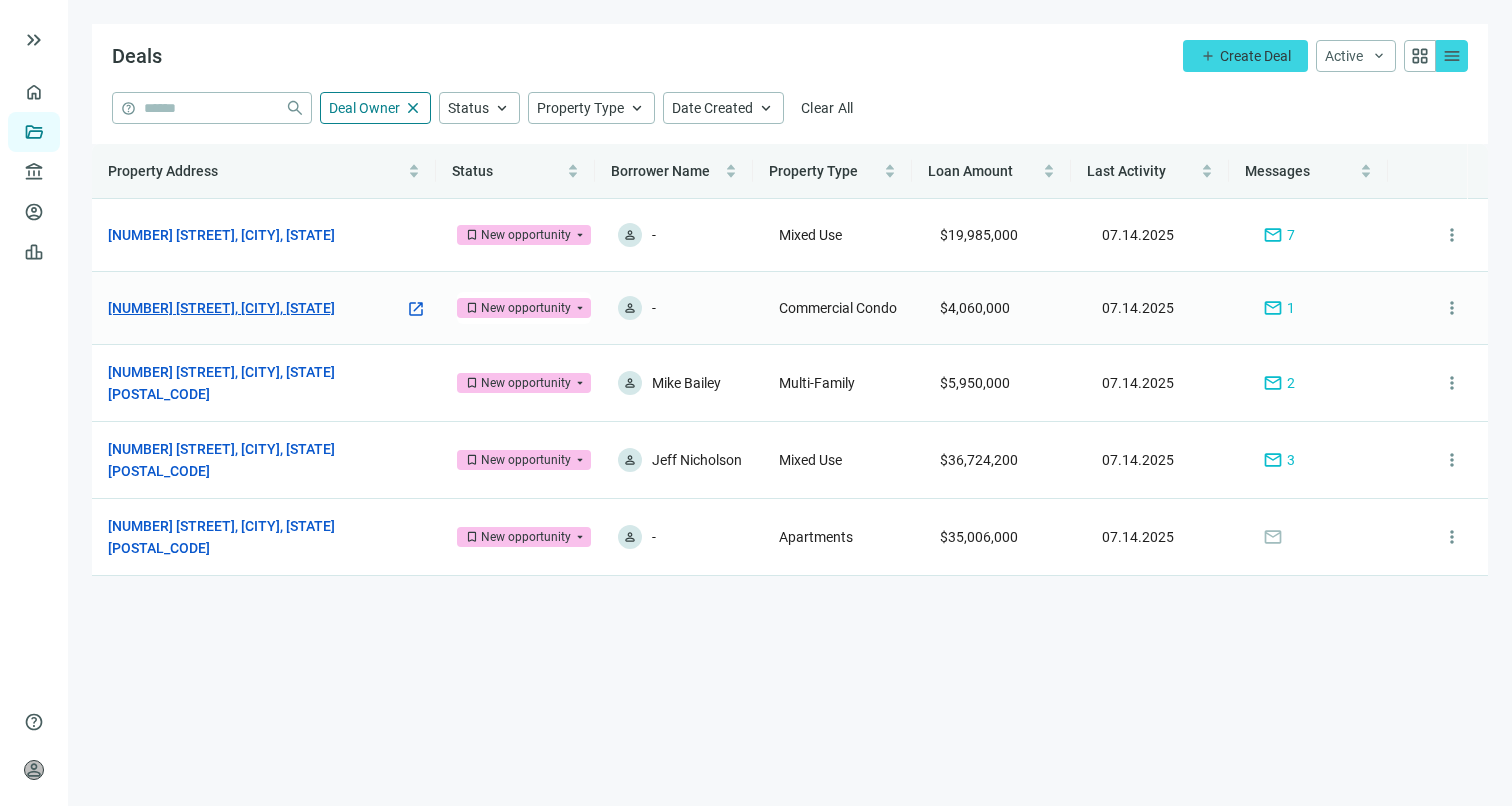 click on "[NUMBER] [STREET], [CITY], [STATE]" at bounding box center (221, 308) 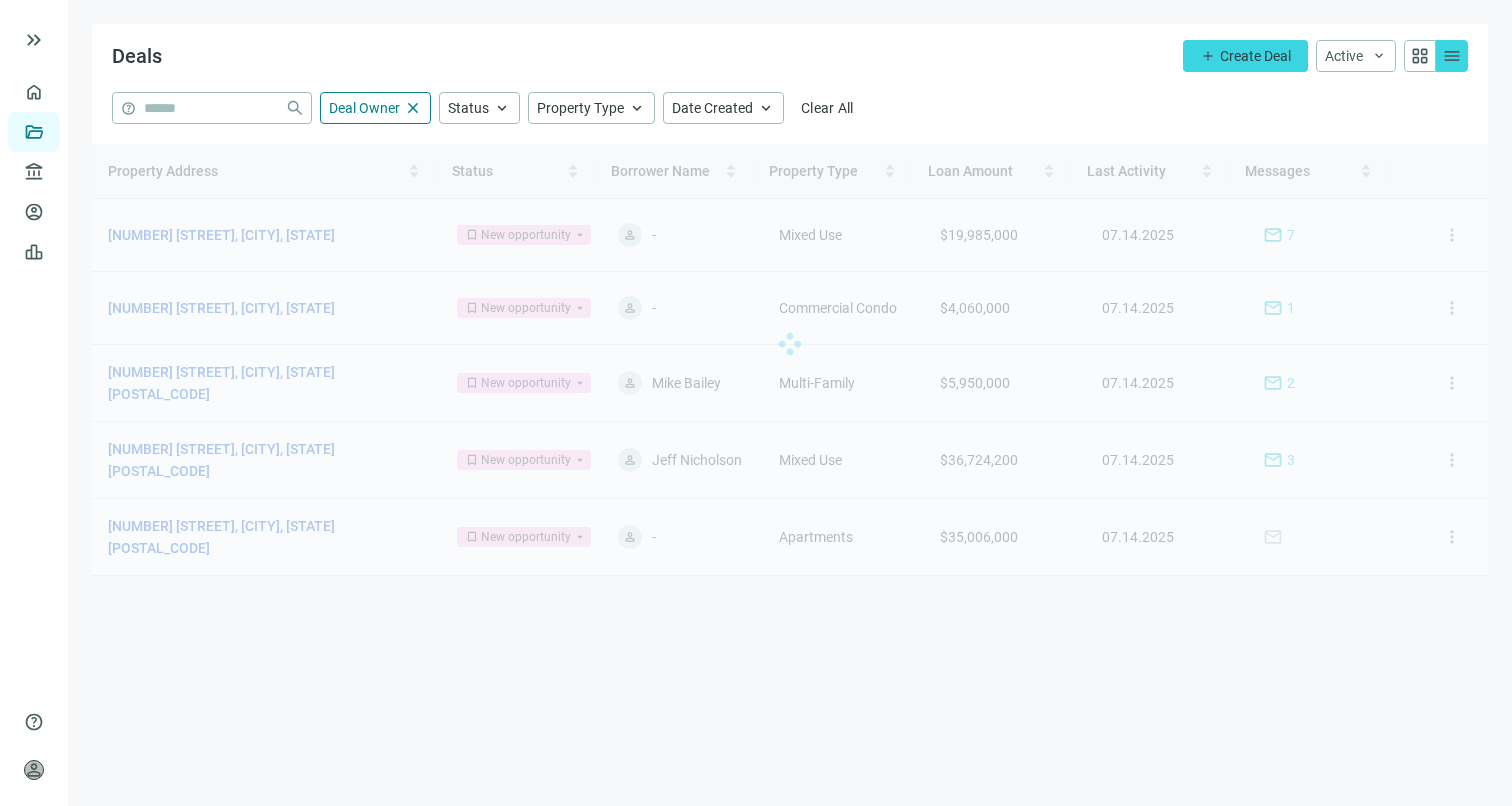 click at bounding box center [790, 344] 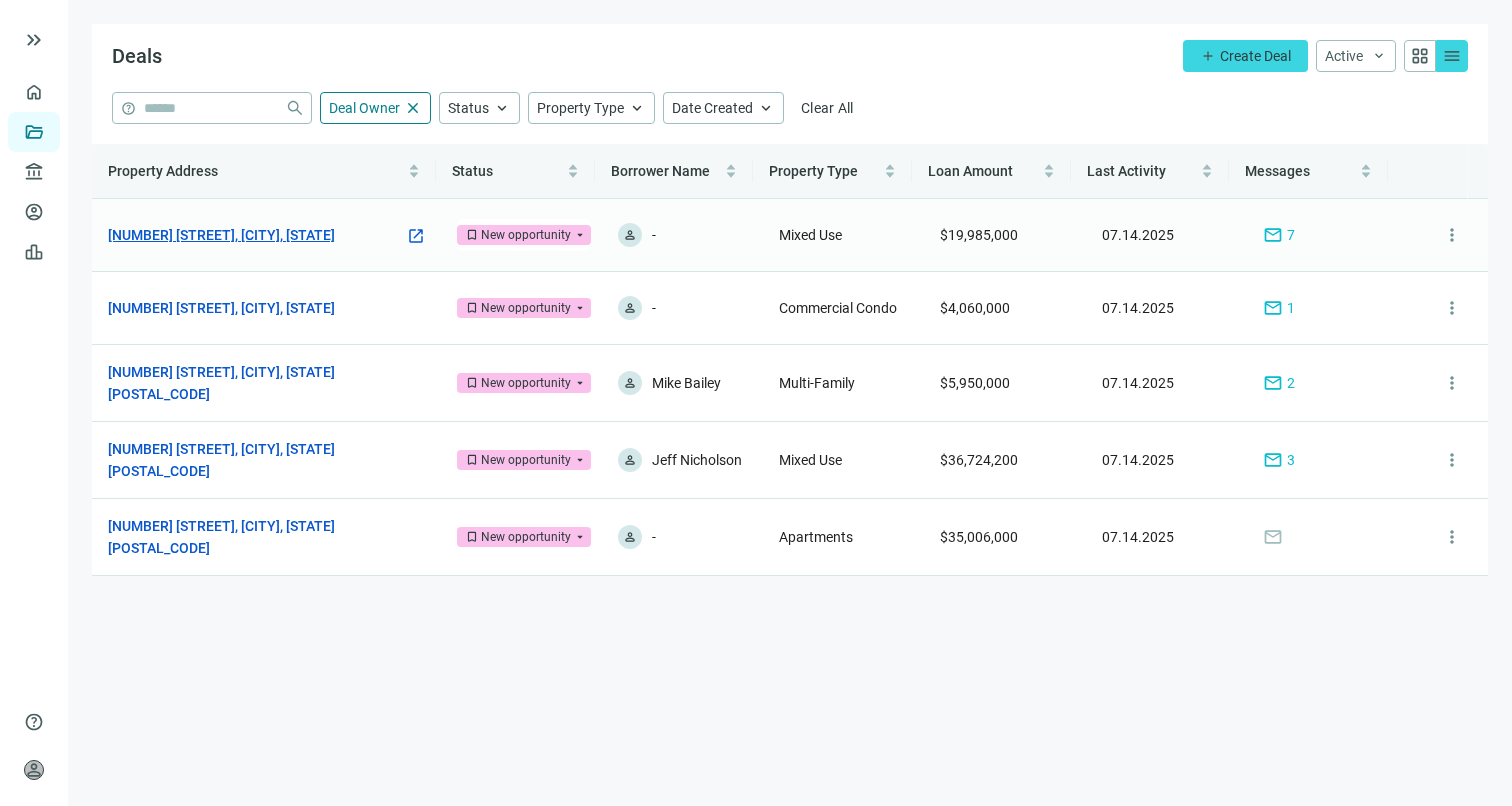 click on "[NUMBER] [STREET], [CITY], [STATE]" at bounding box center (221, 235) 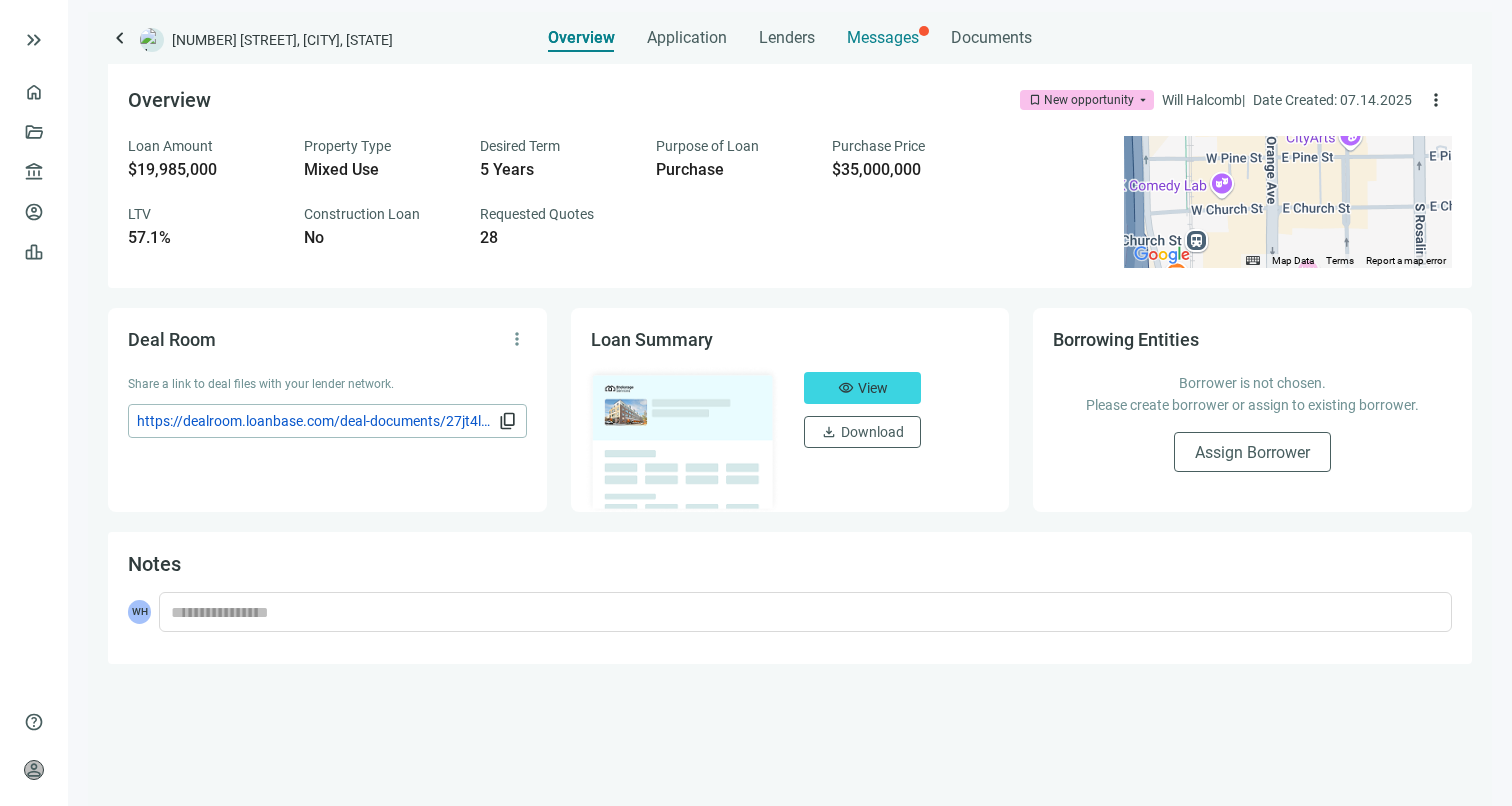 click on "Messages" at bounding box center (883, 32) 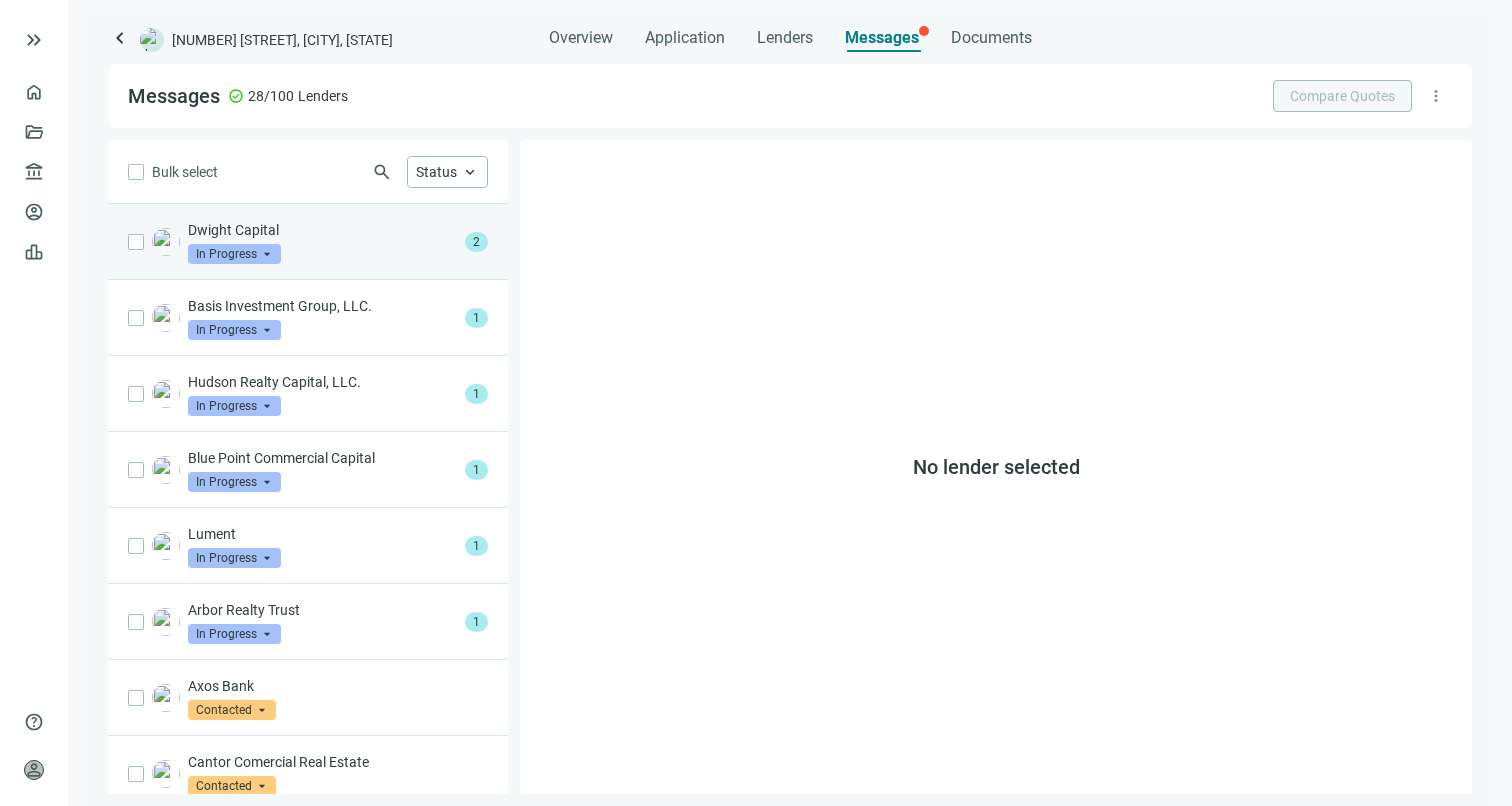 click on "Dwight Capital In Progress arrow_drop_down" at bounding box center [322, 242] 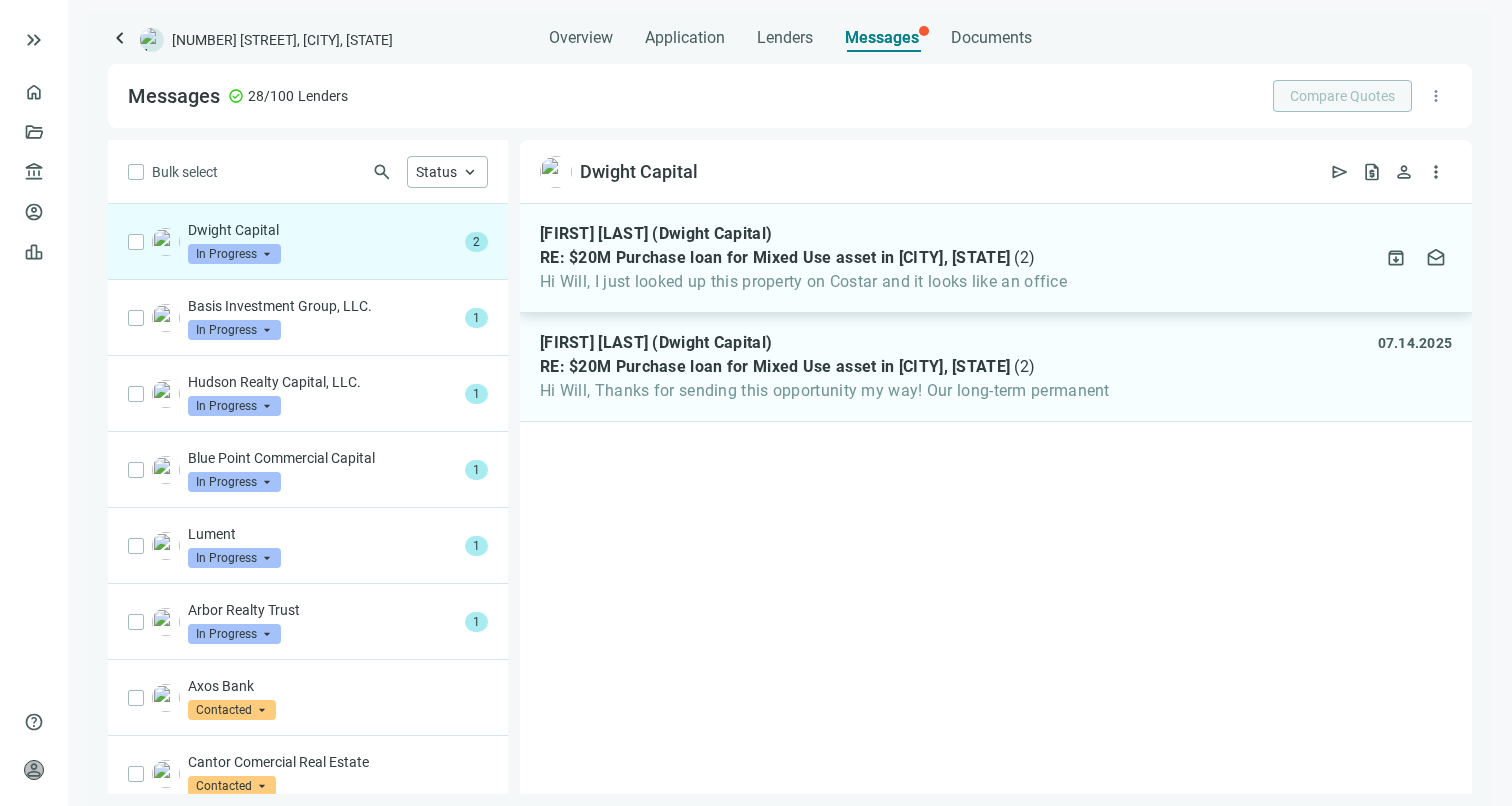 click on "RE: $20M Purchase loan for Mixed Use asset in [CITY], [STATE]" at bounding box center (775, 258) 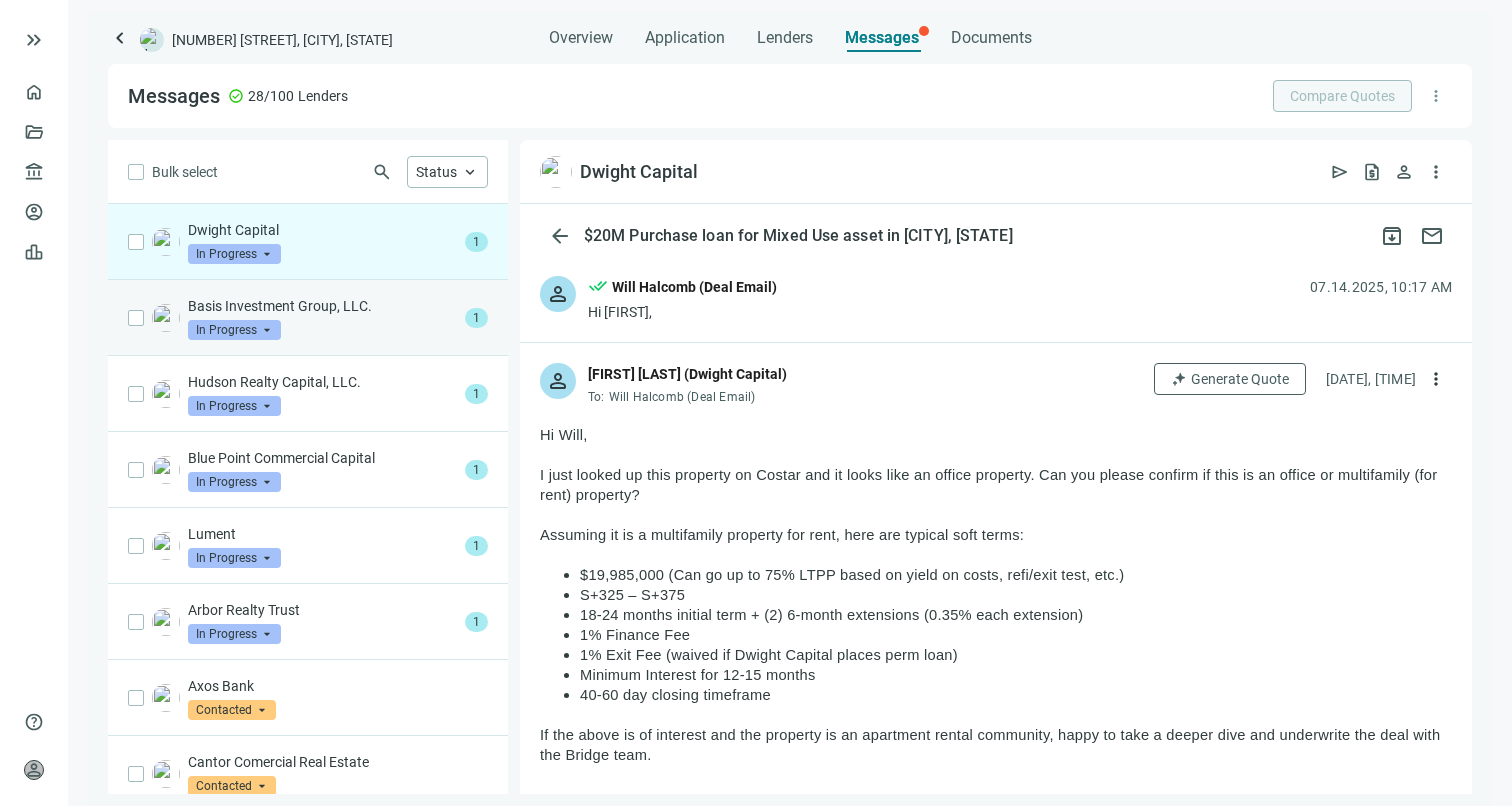 click on "Basis Investment Group, LLC. In Progress arrow_drop_down" at bounding box center [322, 318] 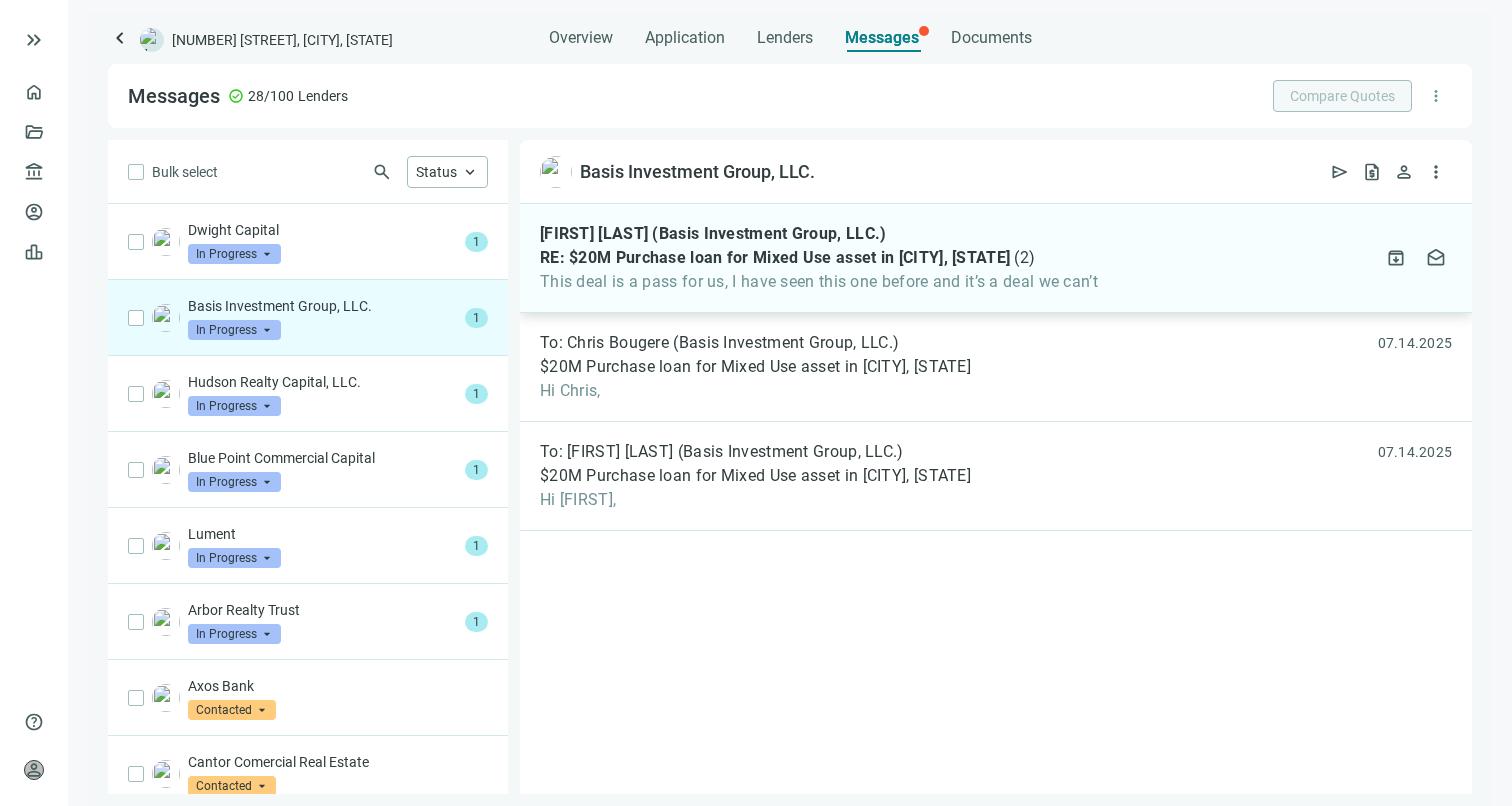 click on "This deal is a pass for us, I have seen this one before and it’s a deal we can’t" at bounding box center (819, 282) 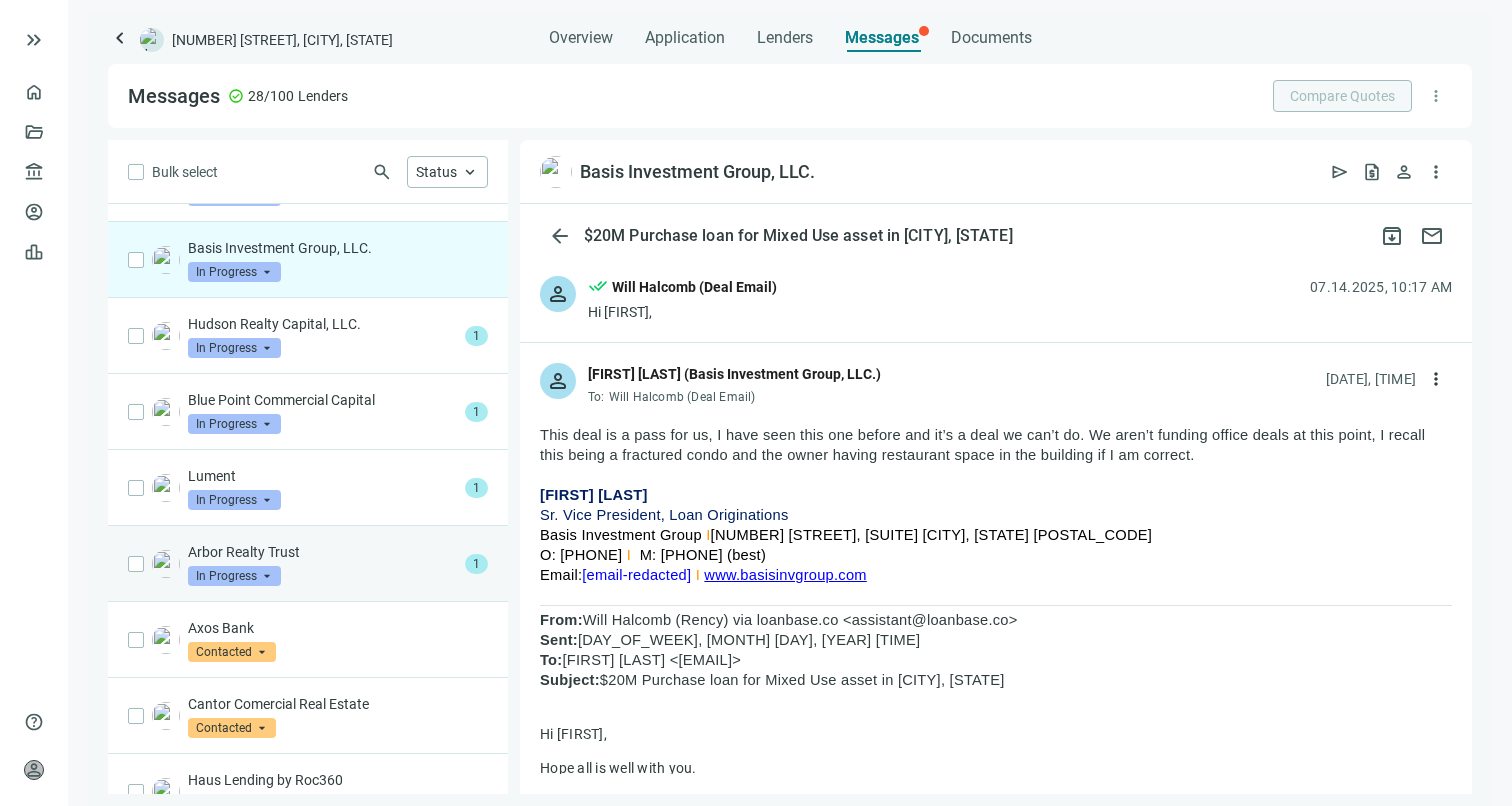 scroll, scrollTop: 0, scrollLeft: 0, axis: both 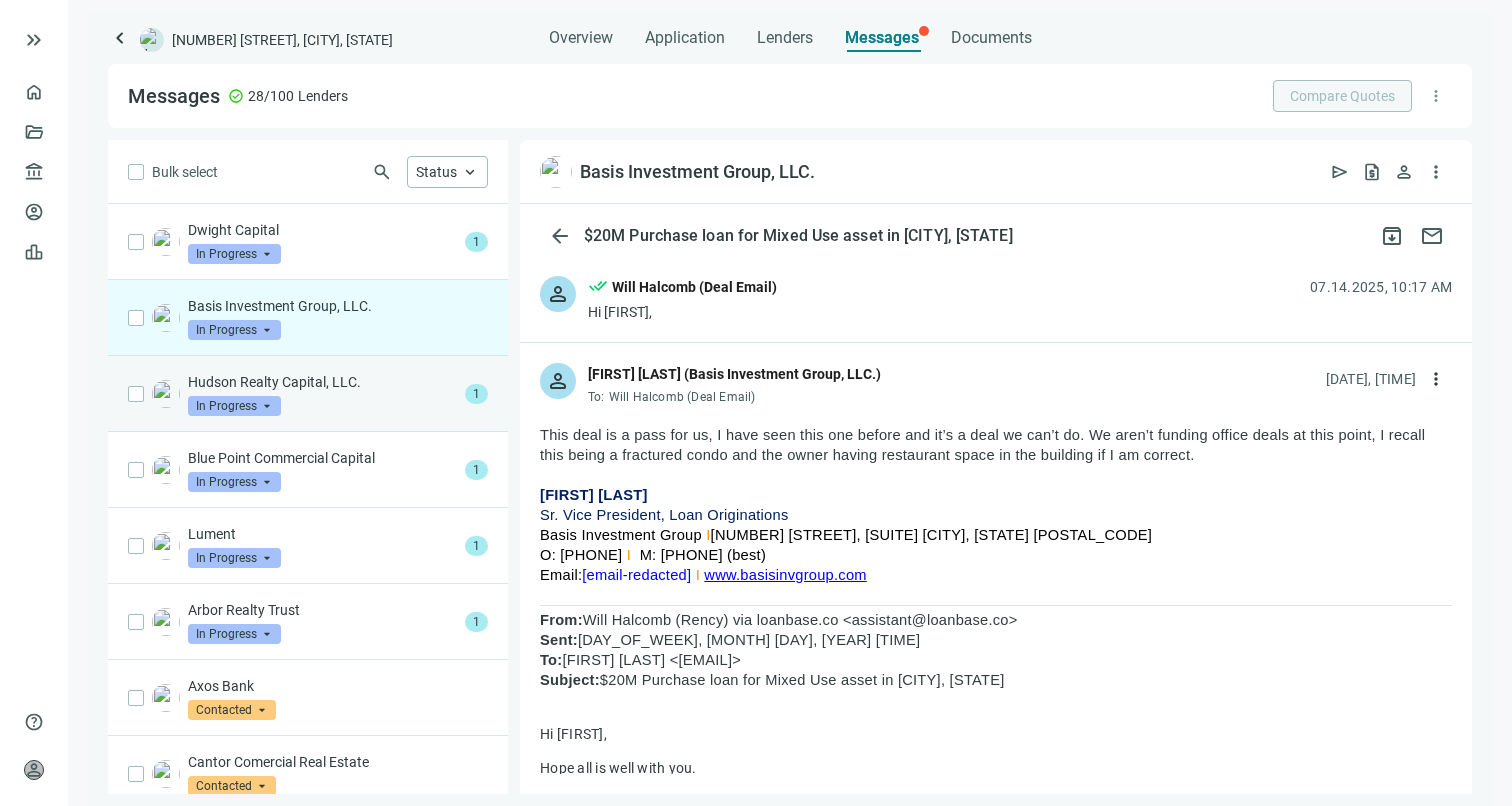 click on "Hudson Realty Capital, LLC. In Progress arrow_drop_down" at bounding box center (322, 394) 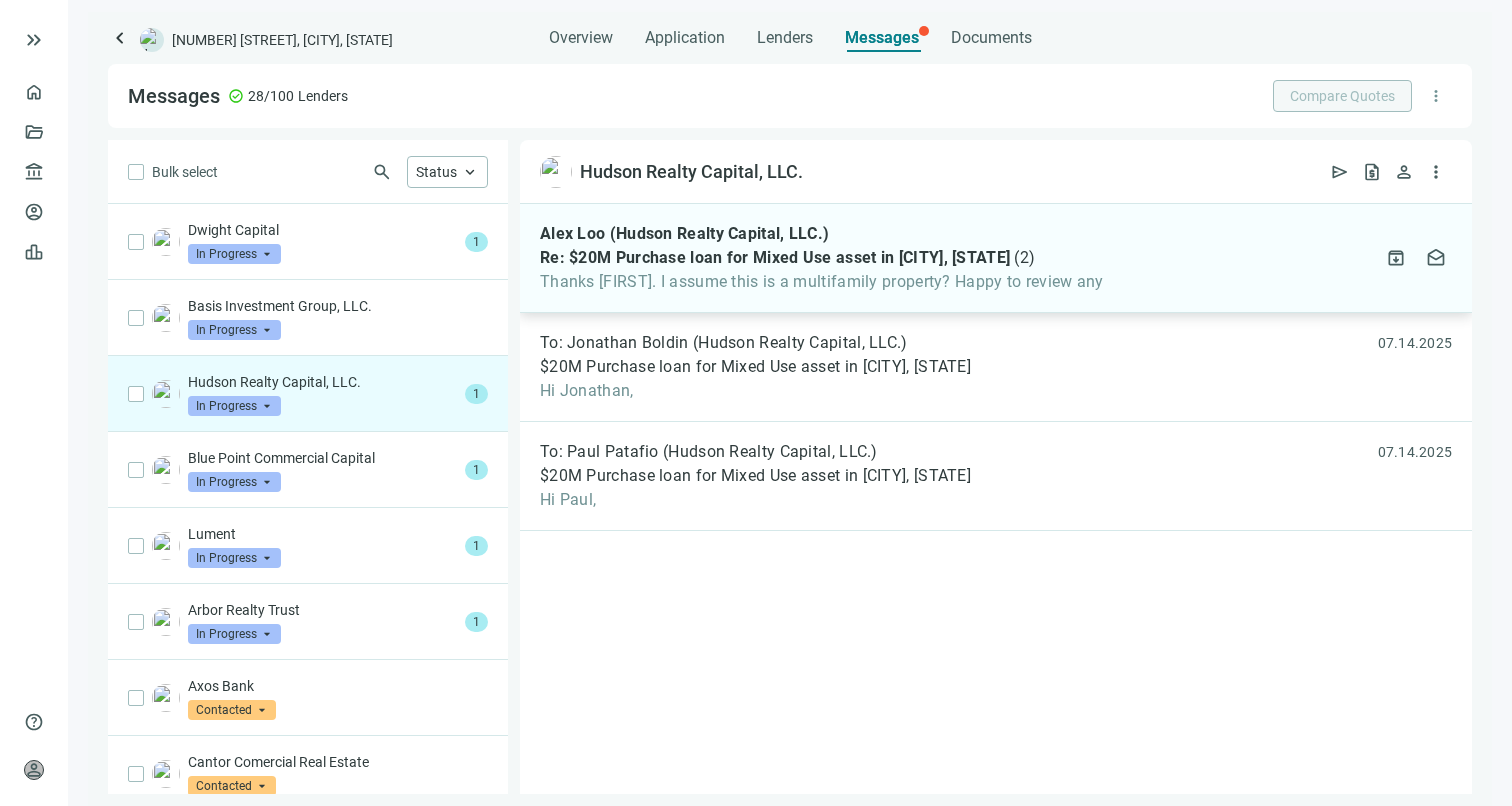 click on "Re: $20M Purchase loan for Mixed Use asset in [CITY], [STATE]" at bounding box center [775, 258] 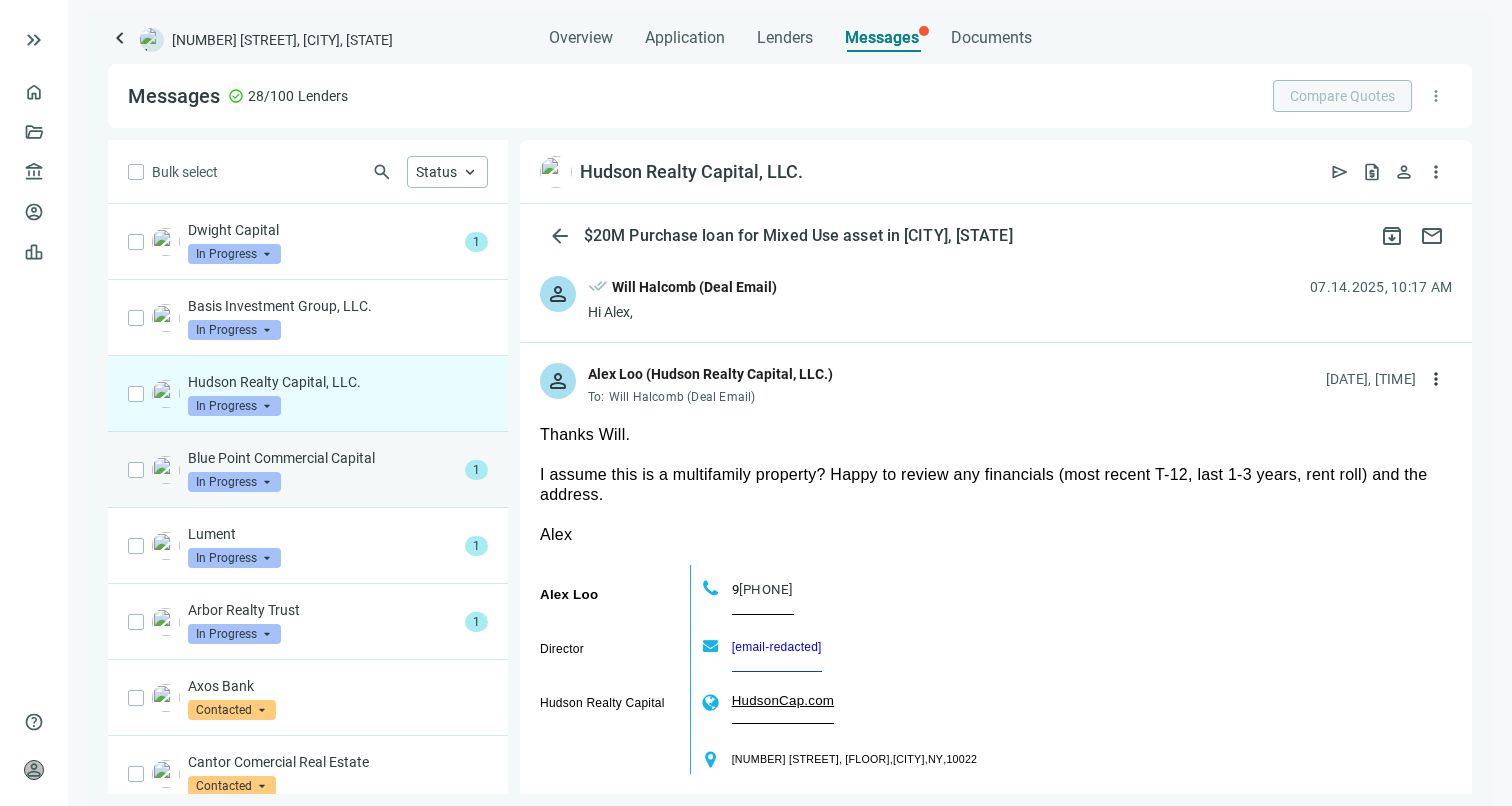 click on "Blue Point Commercial Capital In Progress arrow_drop_down" at bounding box center (322, 470) 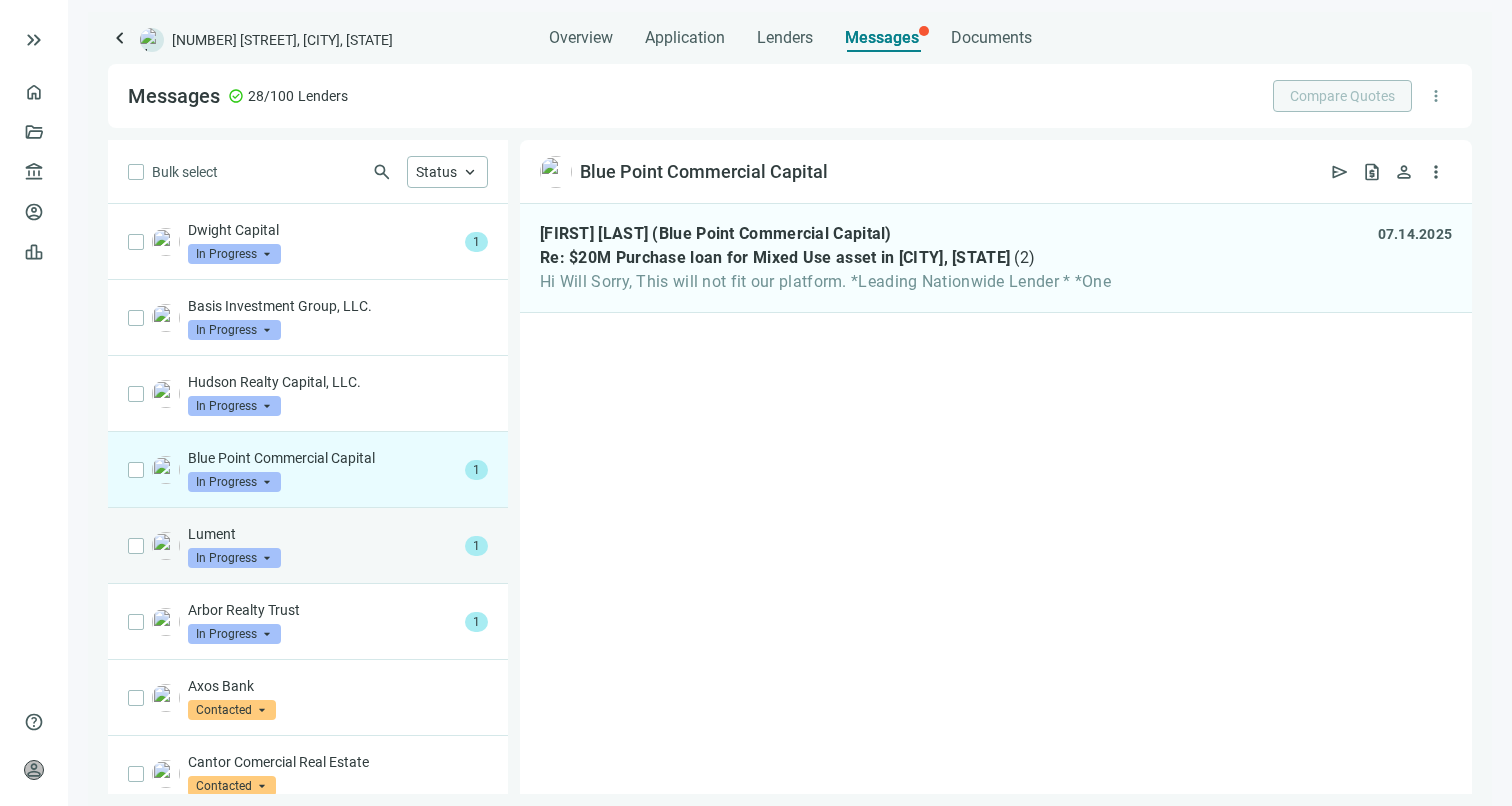 click on "Lument In Progress arrow_drop_down" at bounding box center (322, 546) 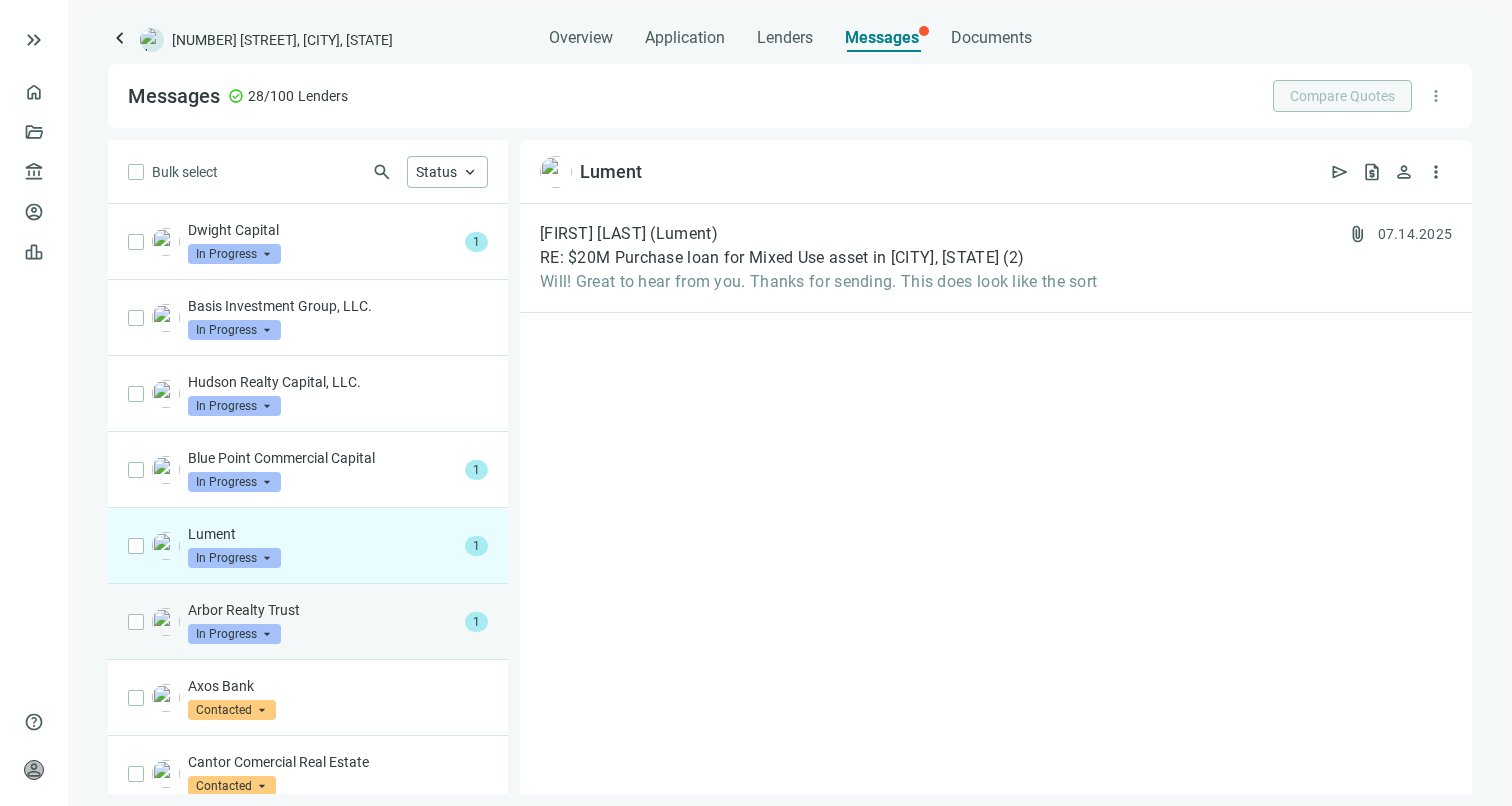 click on "Arbor Realty Trust" at bounding box center [322, 610] 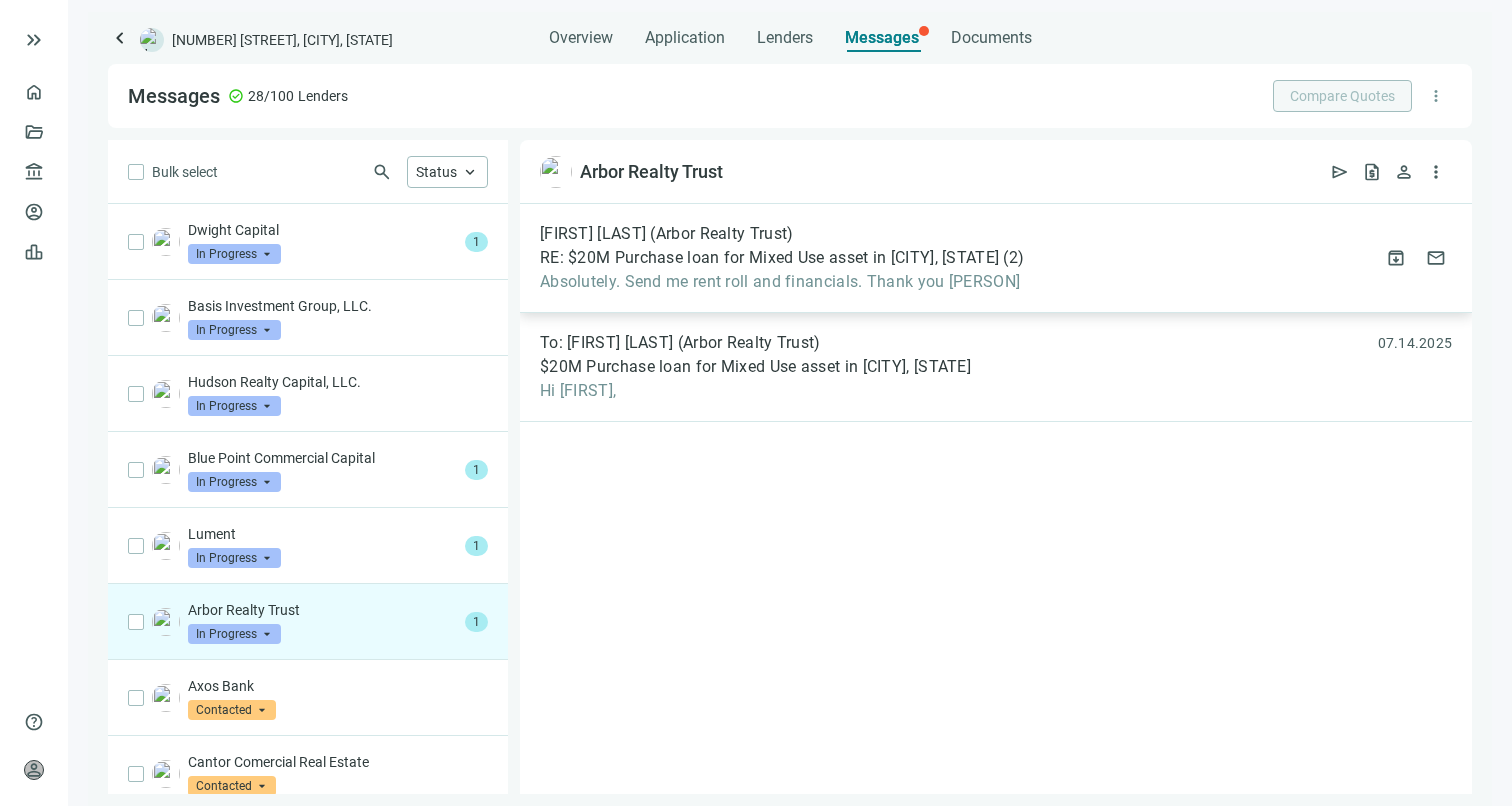 click on "Absolutely. Send me rent roll and financials. Thank you [PERSON]" at bounding box center (782, 282) 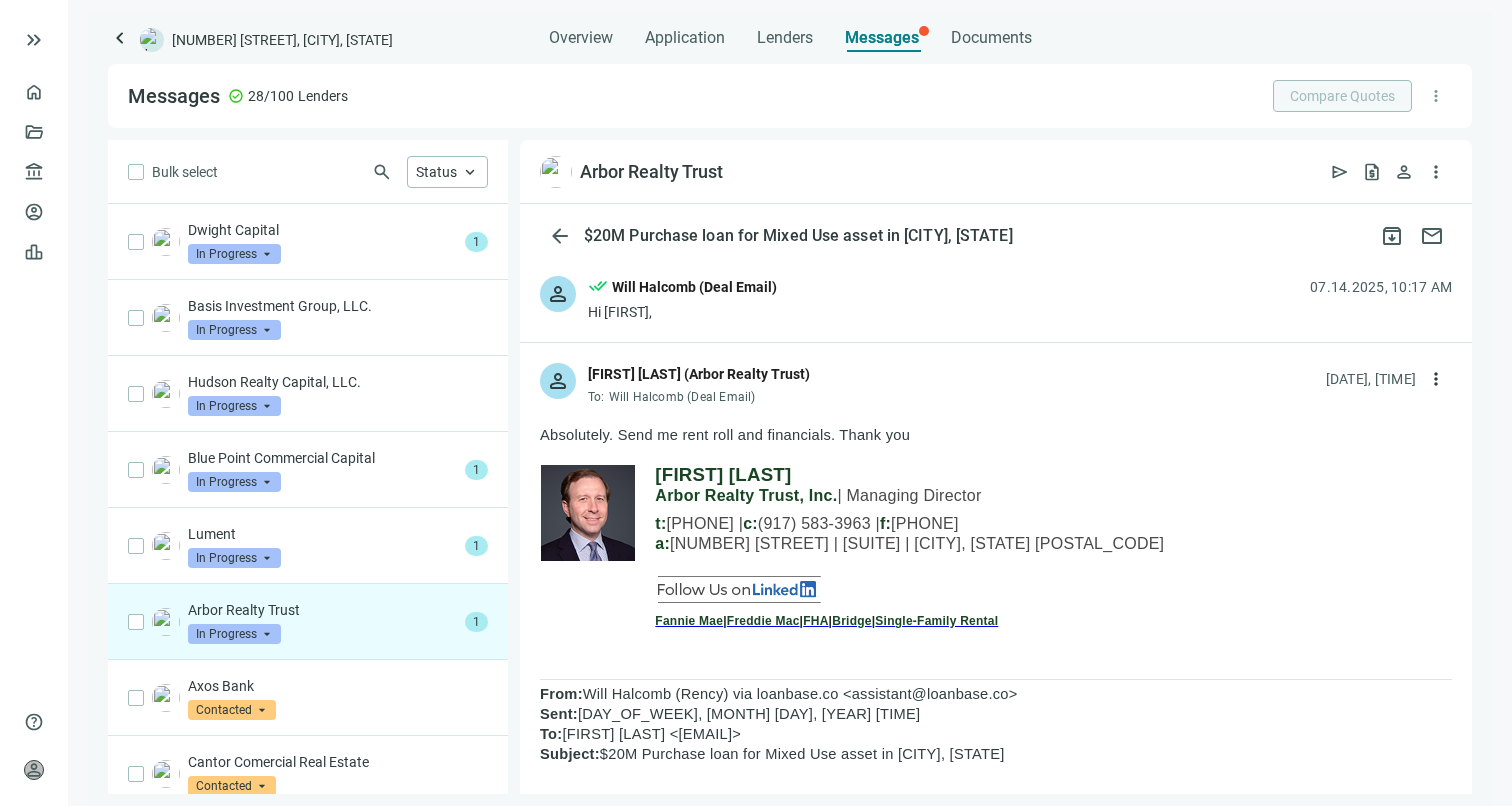 click on "[PERSON] Hi [FIRST], [DATE], [TIME]" at bounding box center (996, 299) 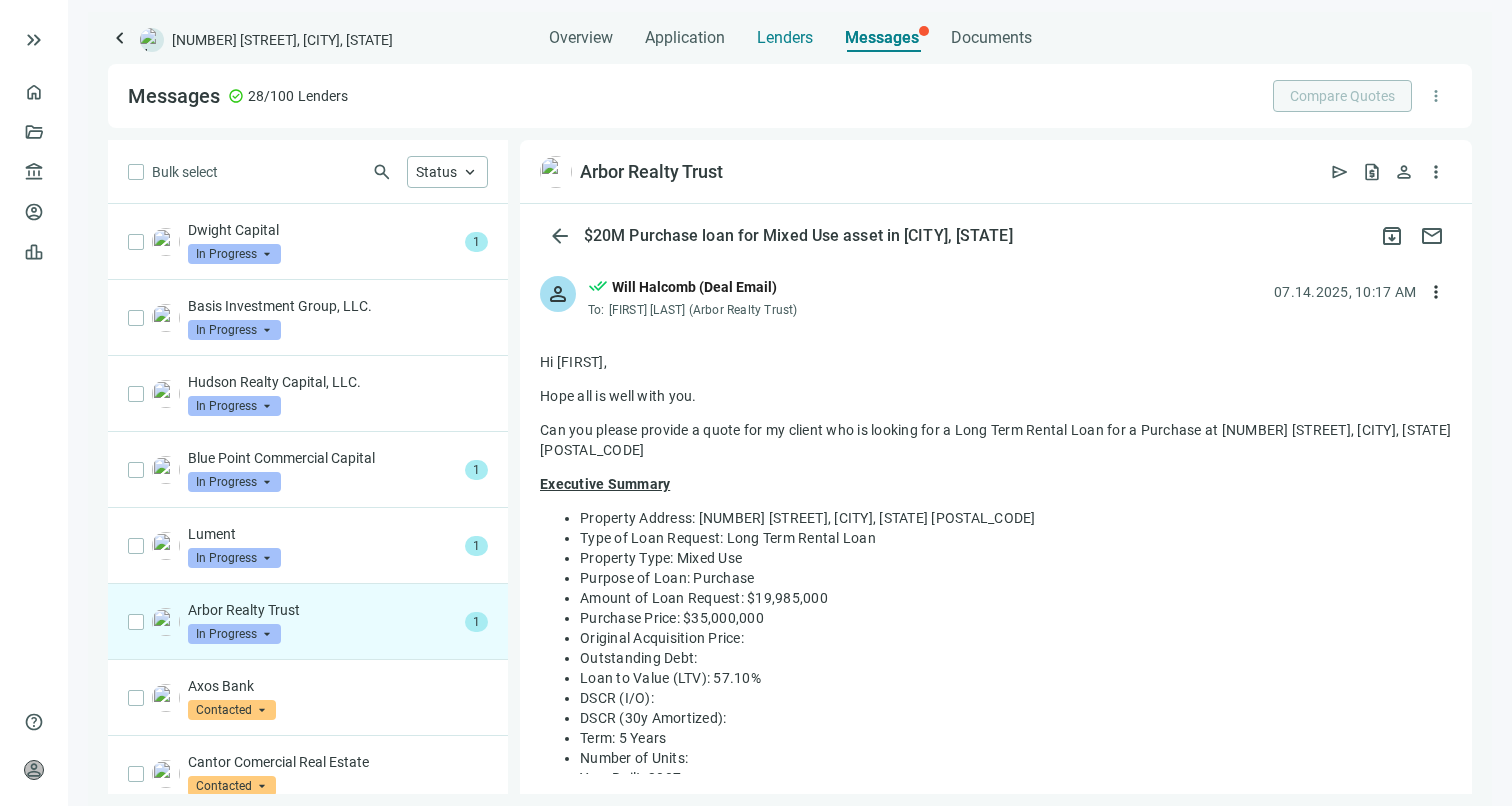 click on "Lenders" at bounding box center [785, 38] 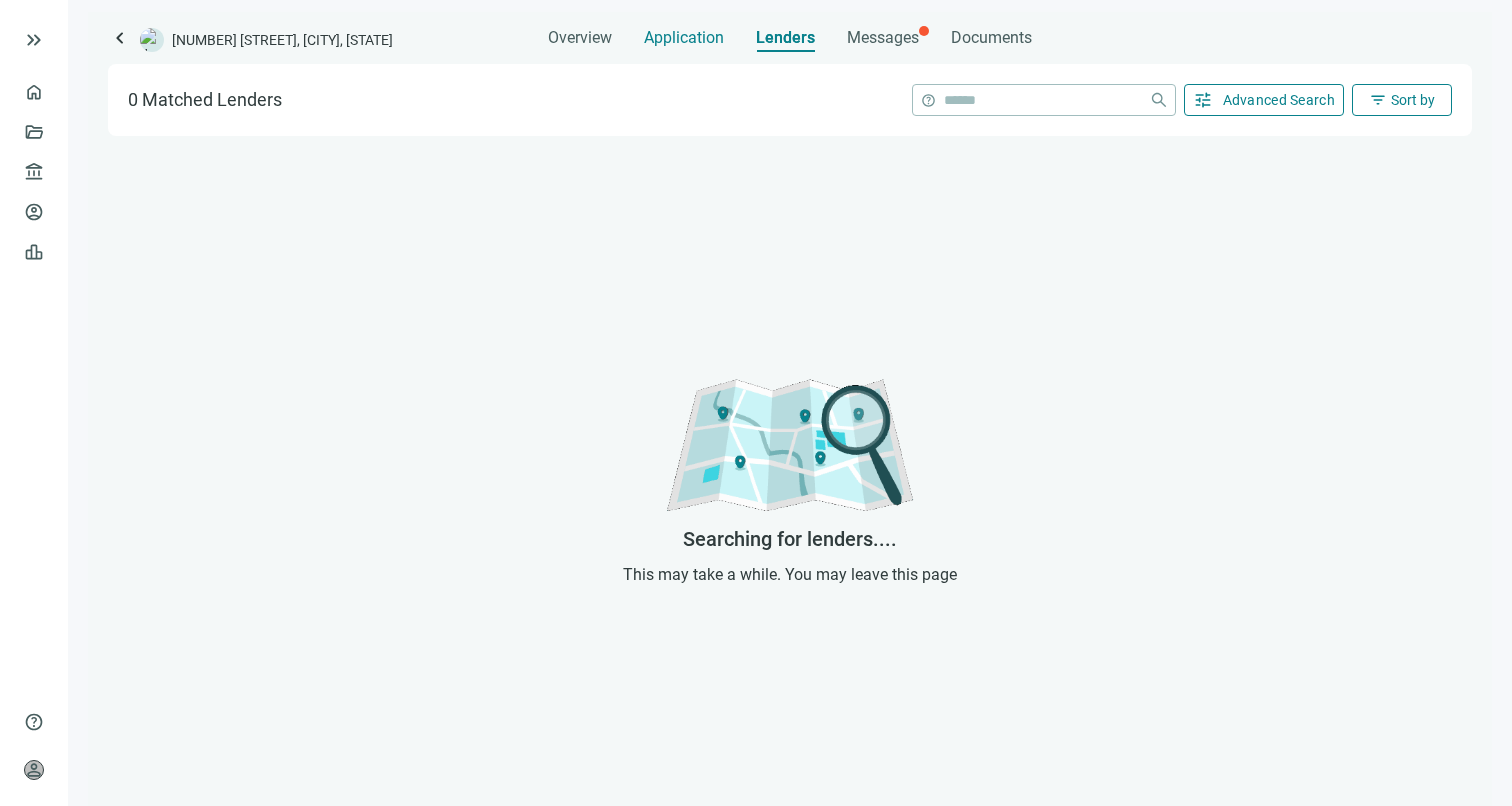 click on "Application" at bounding box center (684, 38) 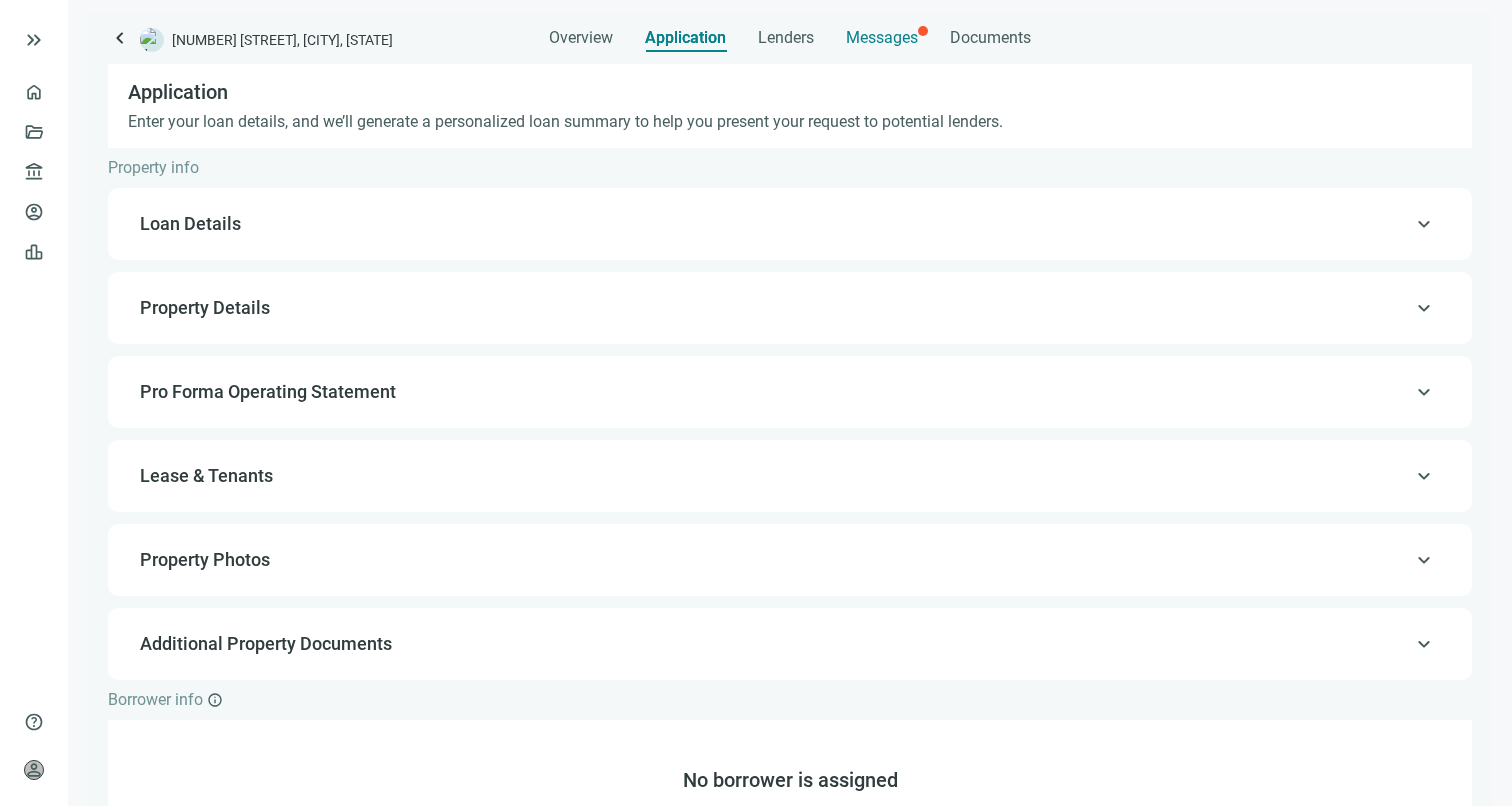 click on "Messages" at bounding box center [882, 32] 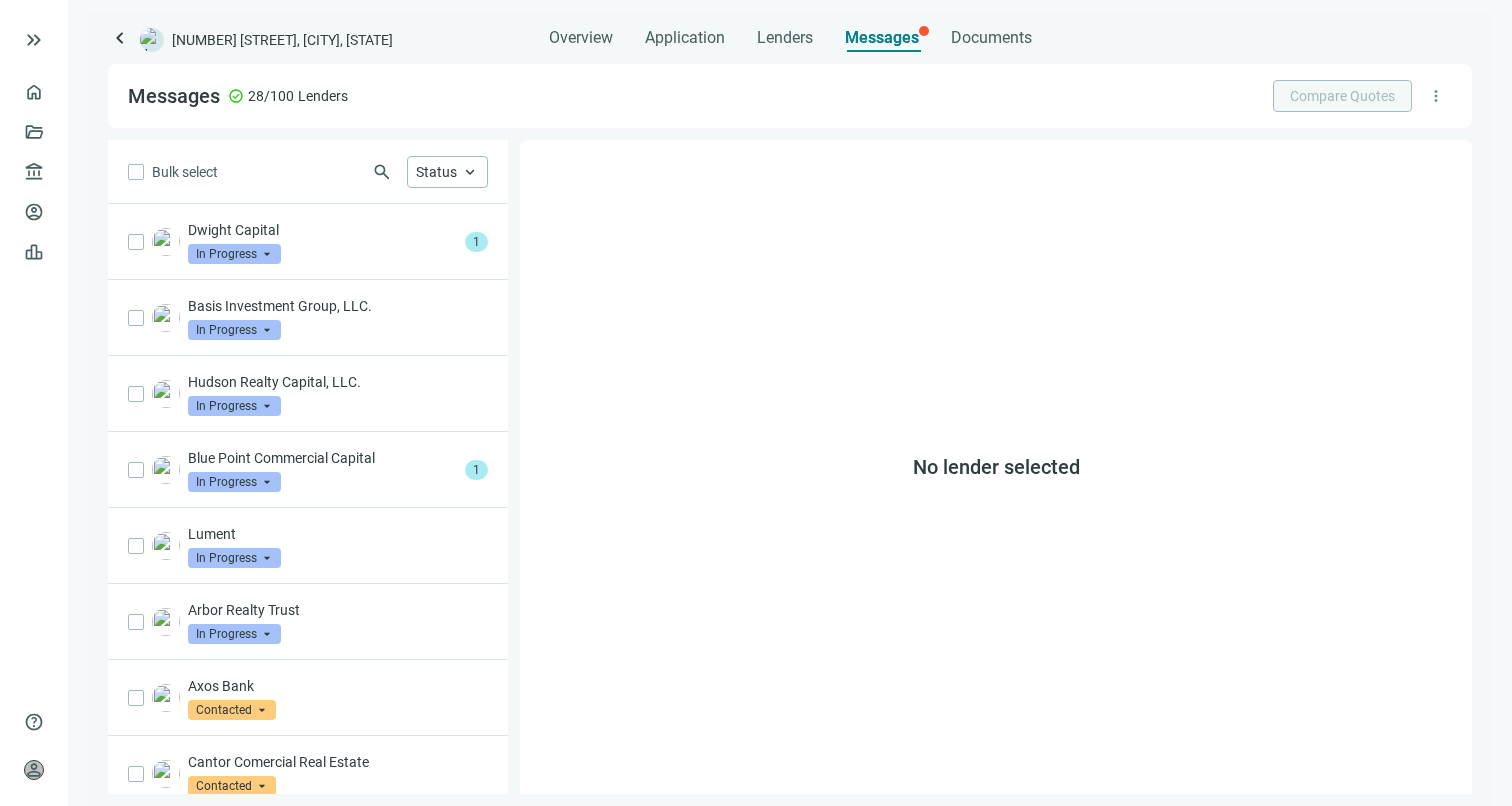 click on "Overview Application Lenders Messages Documents" at bounding box center [790, 32] 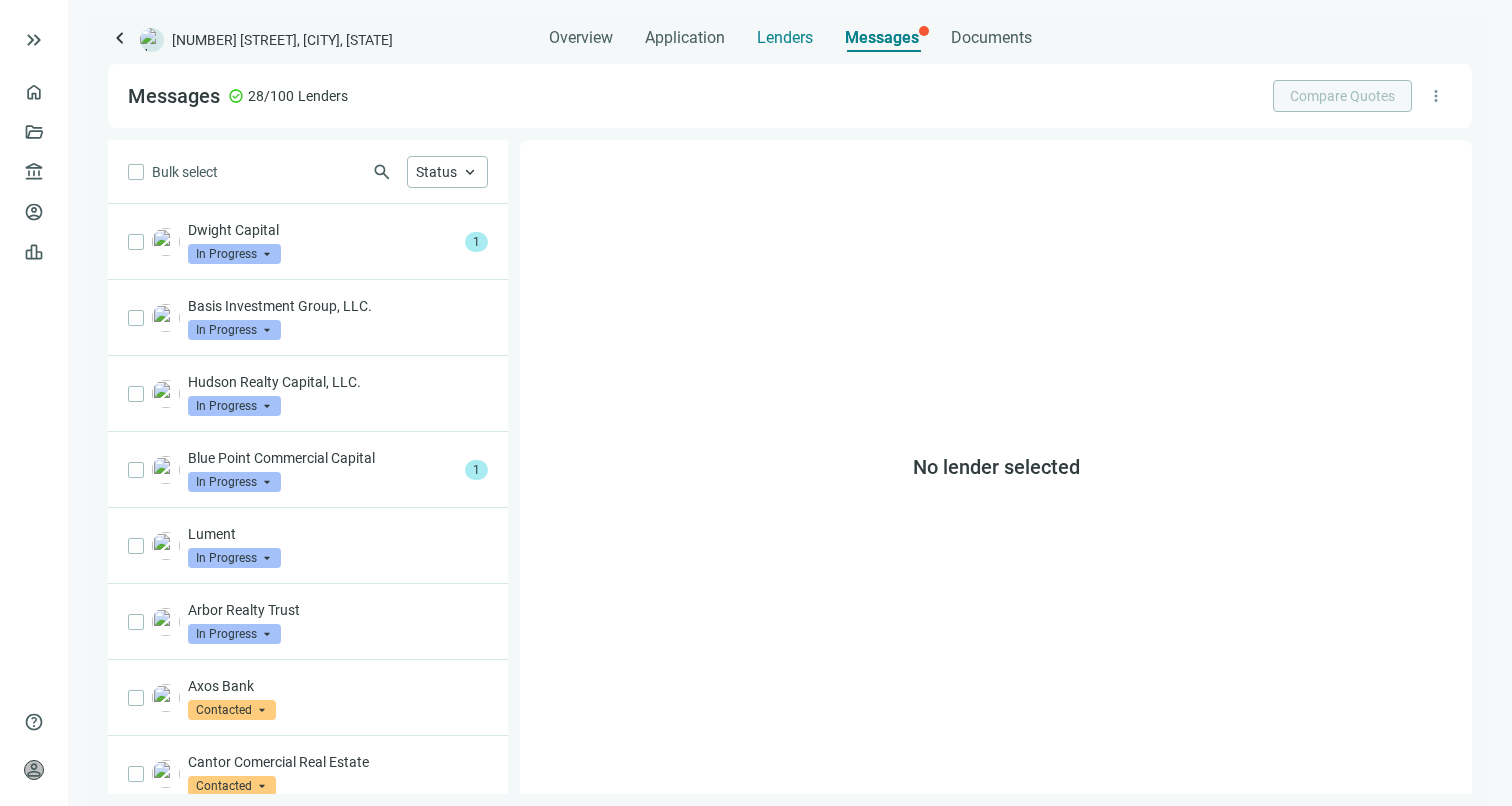click on "Lenders" at bounding box center [785, 38] 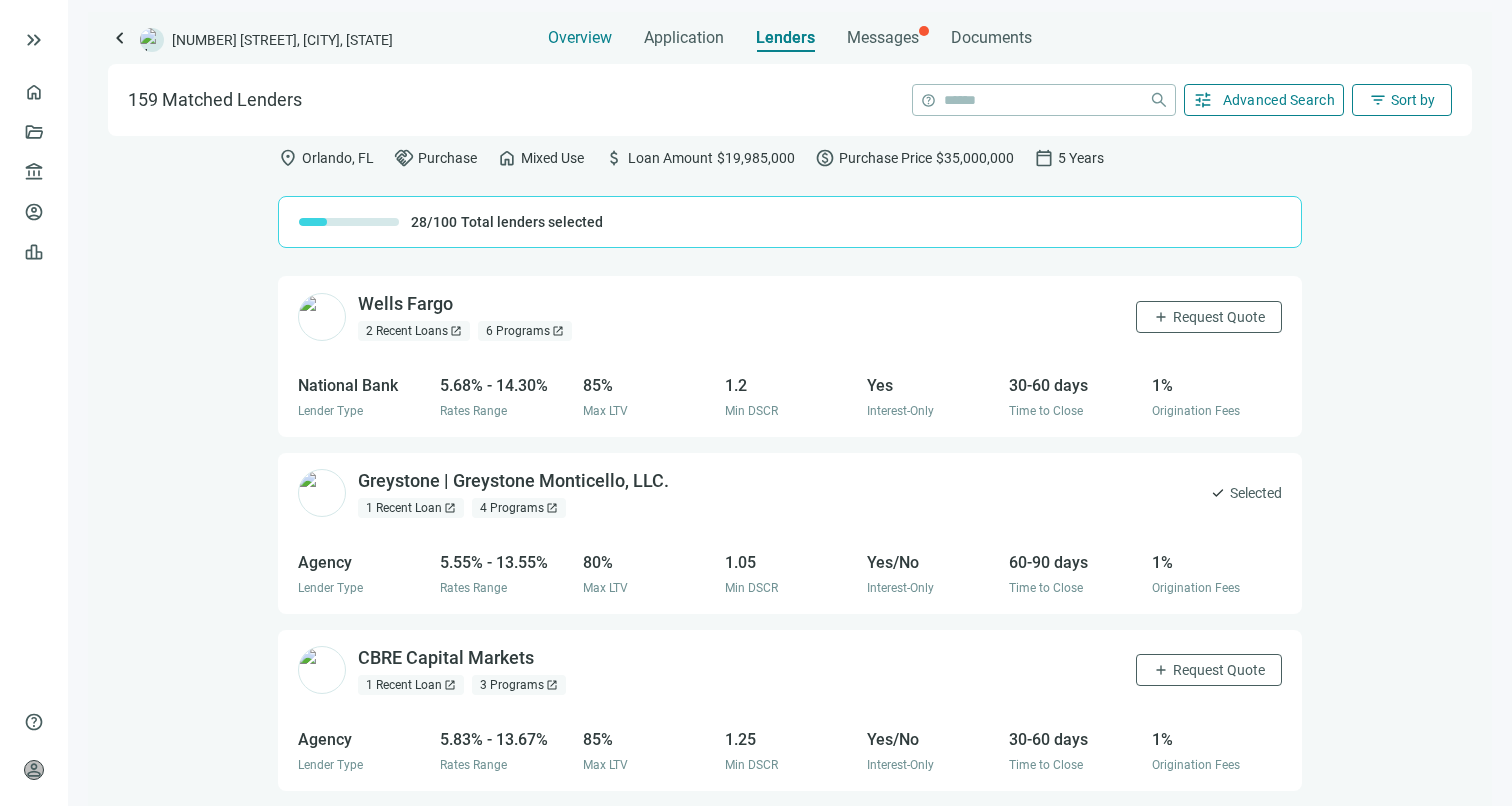 click on "Overview" at bounding box center [580, 38] 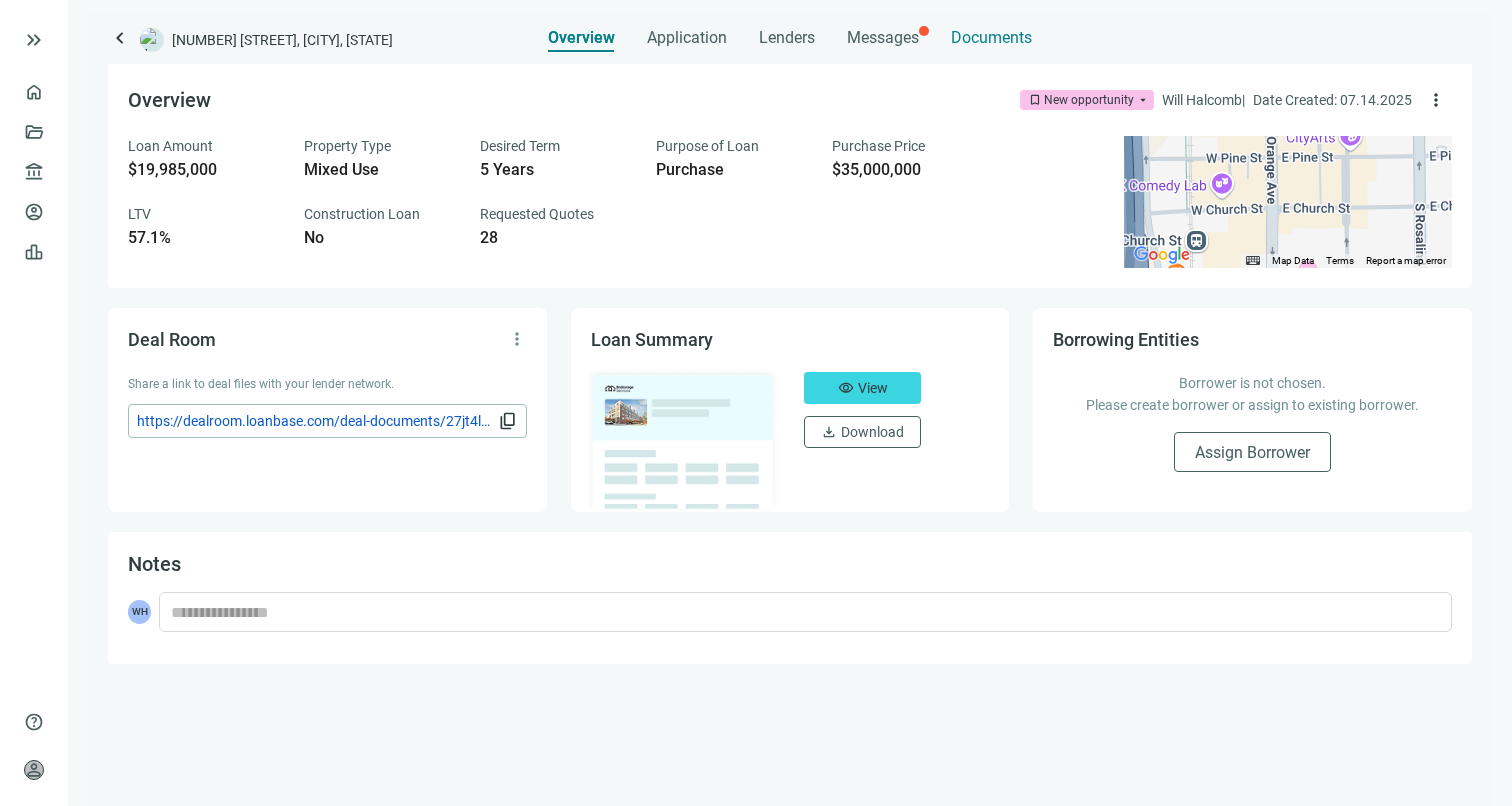 click on "Documents" at bounding box center [991, 38] 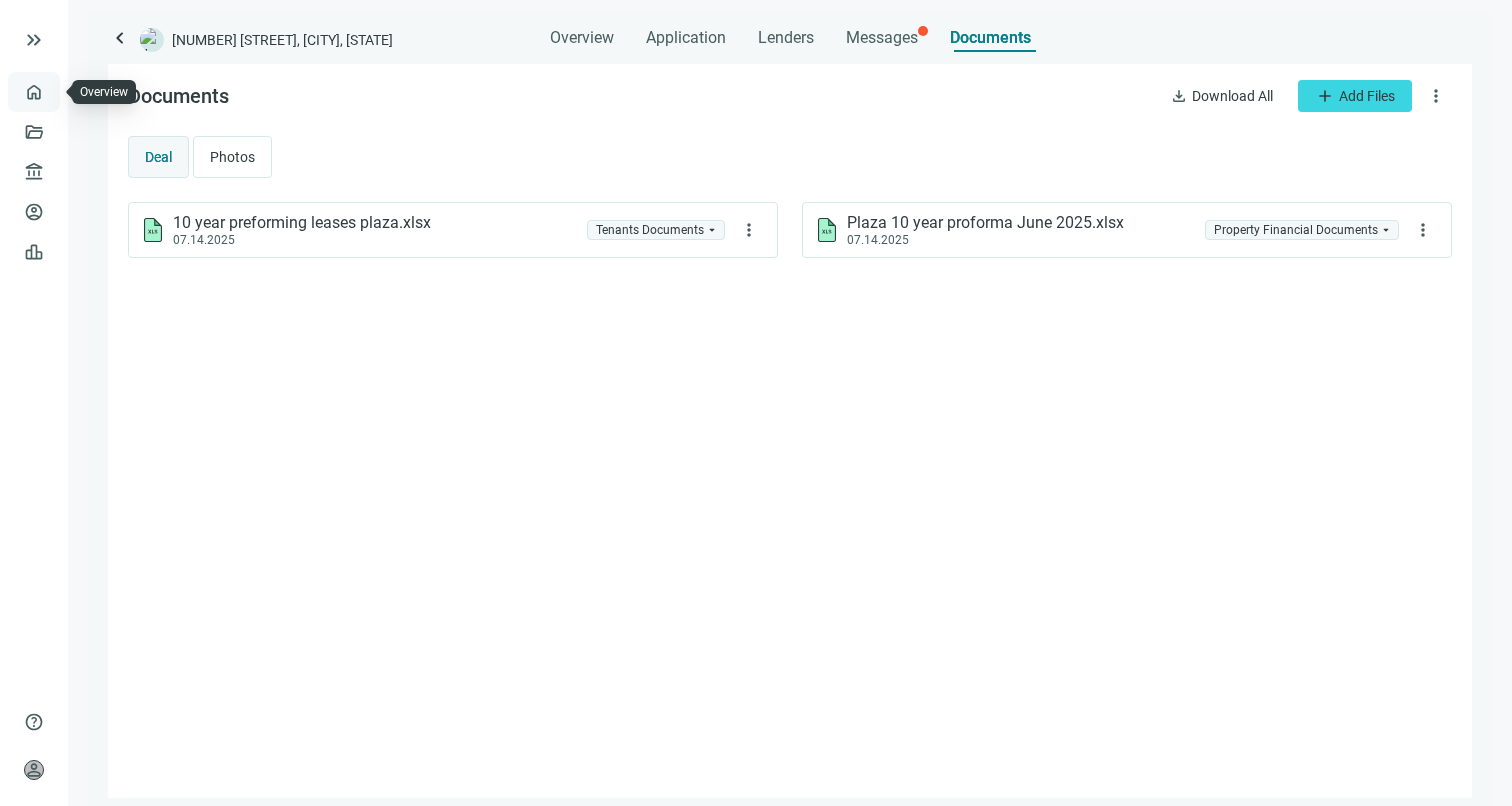 click on "Overview" at bounding box center [79, 92] 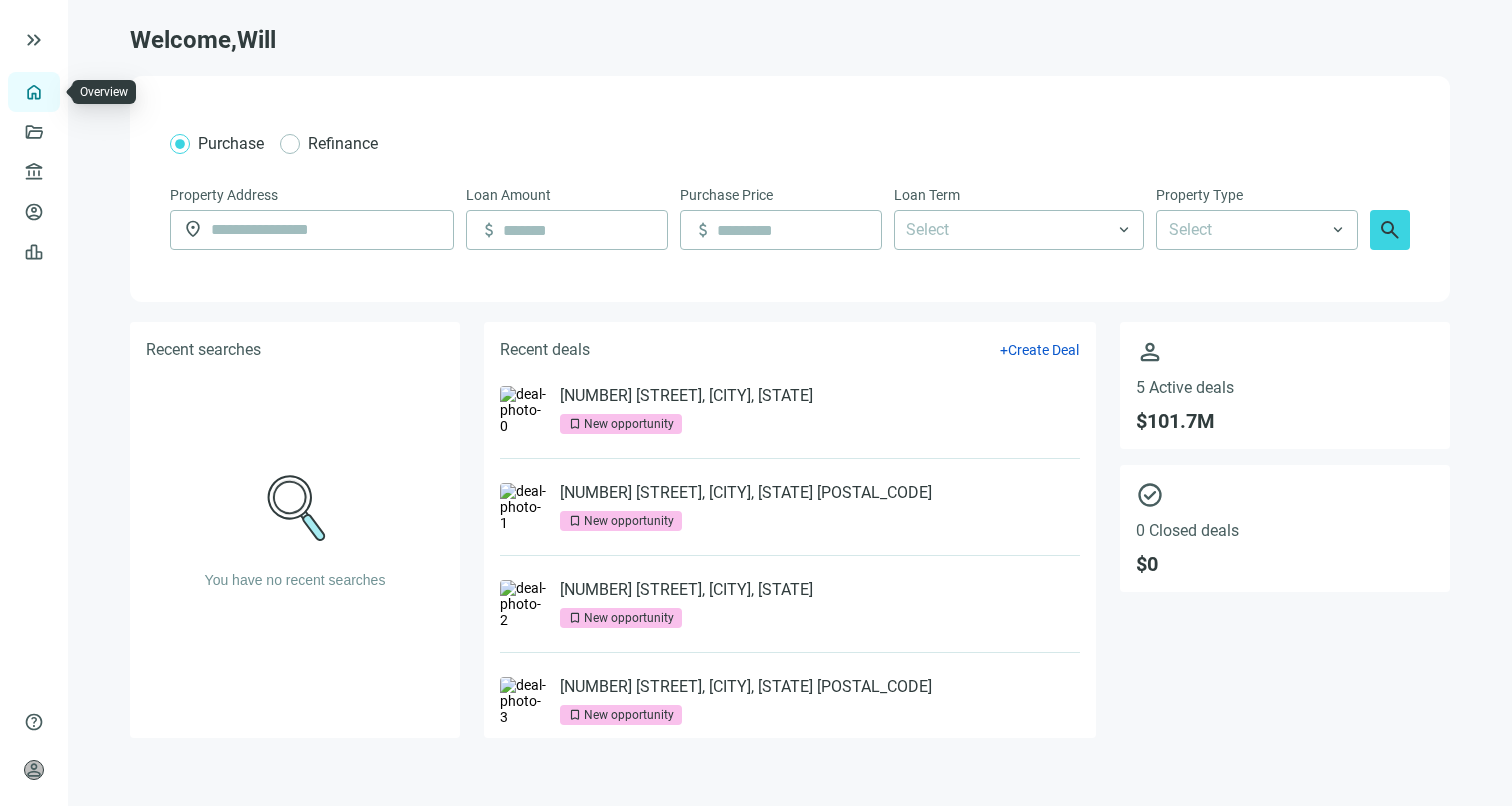 click on "Overview" at bounding box center [79, 92] 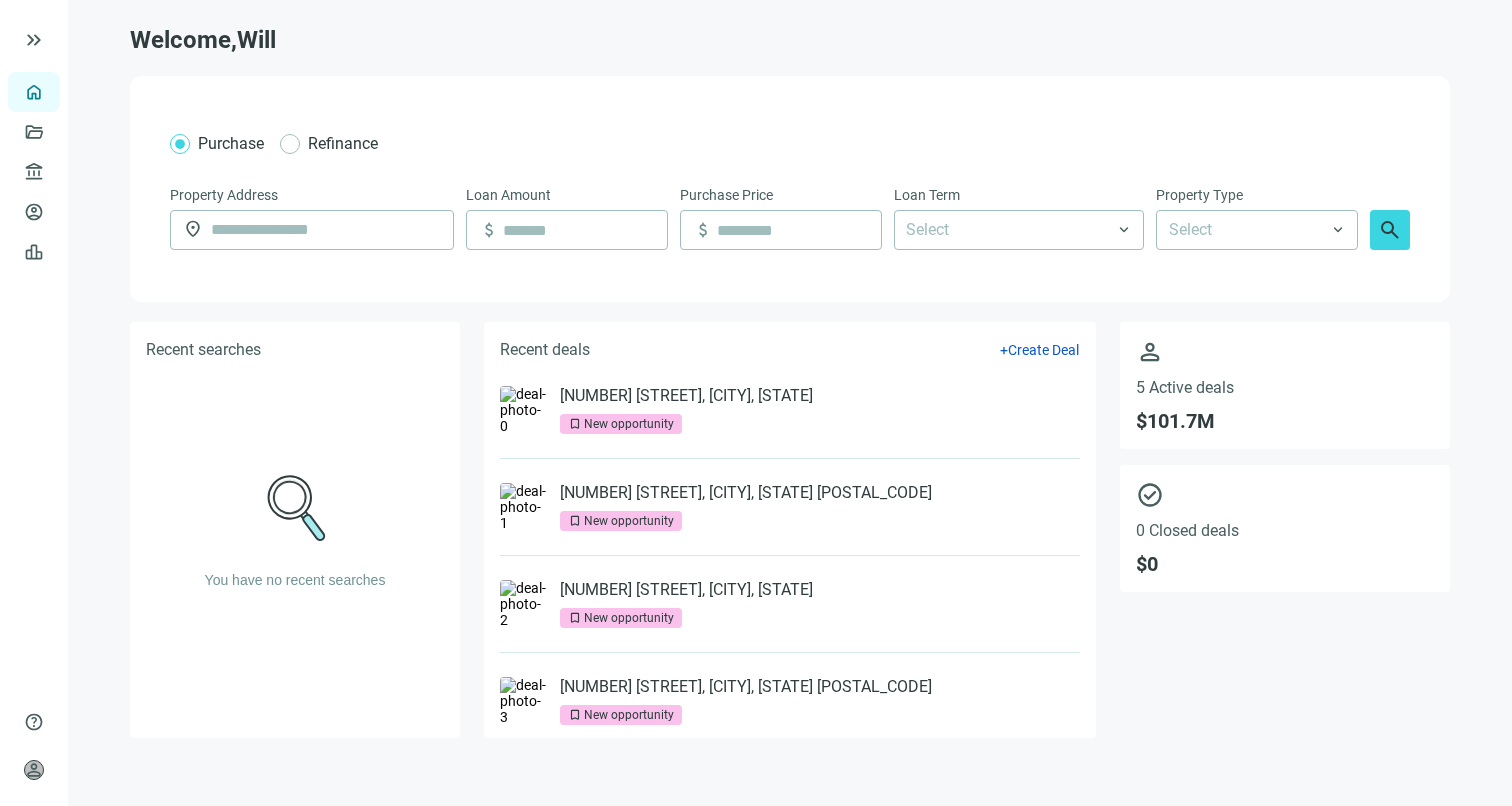 click at bounding box center (86, 40) 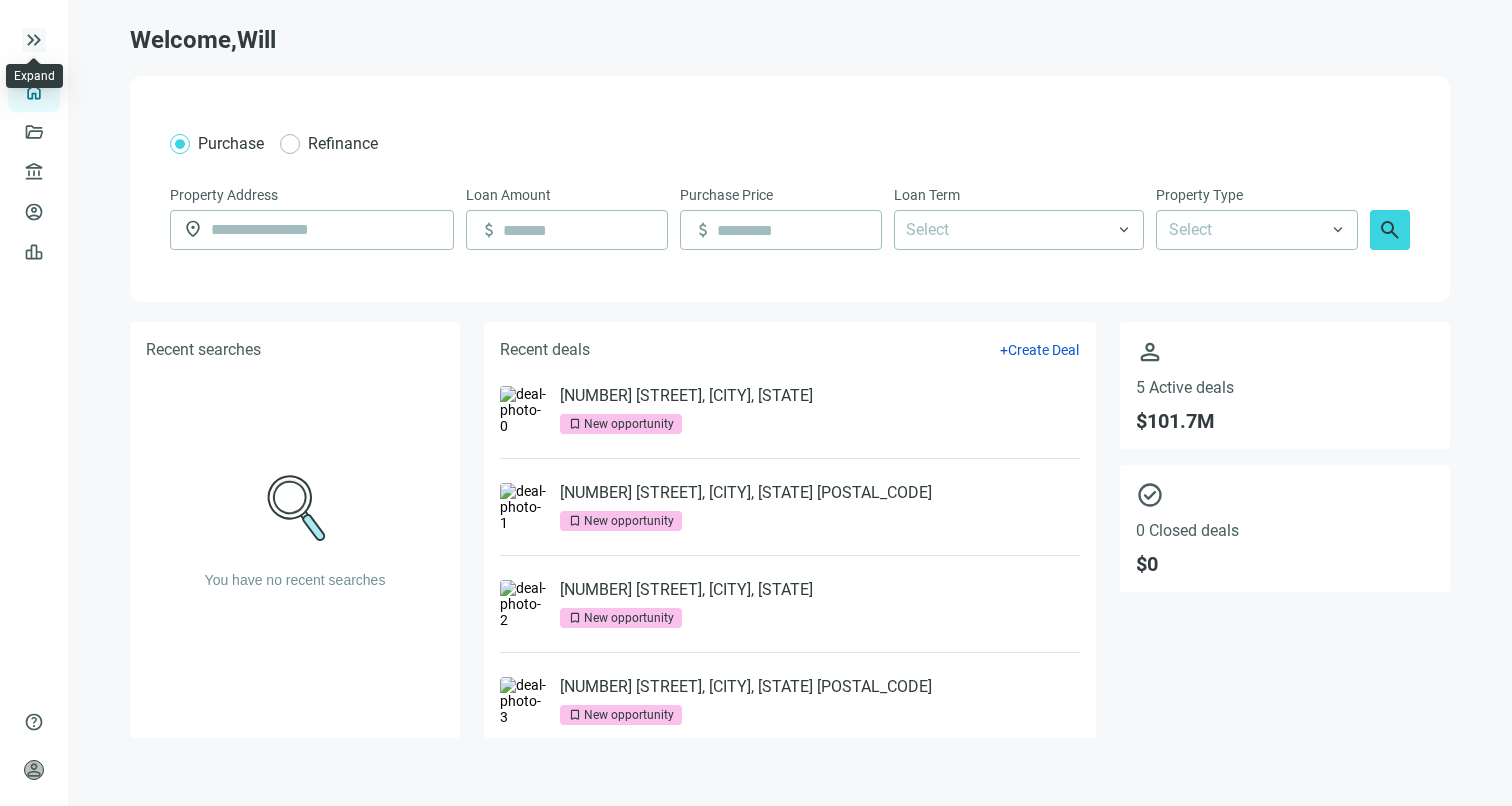 click on "keyboard_double_arrow_right" at bounding box center [34, 40] 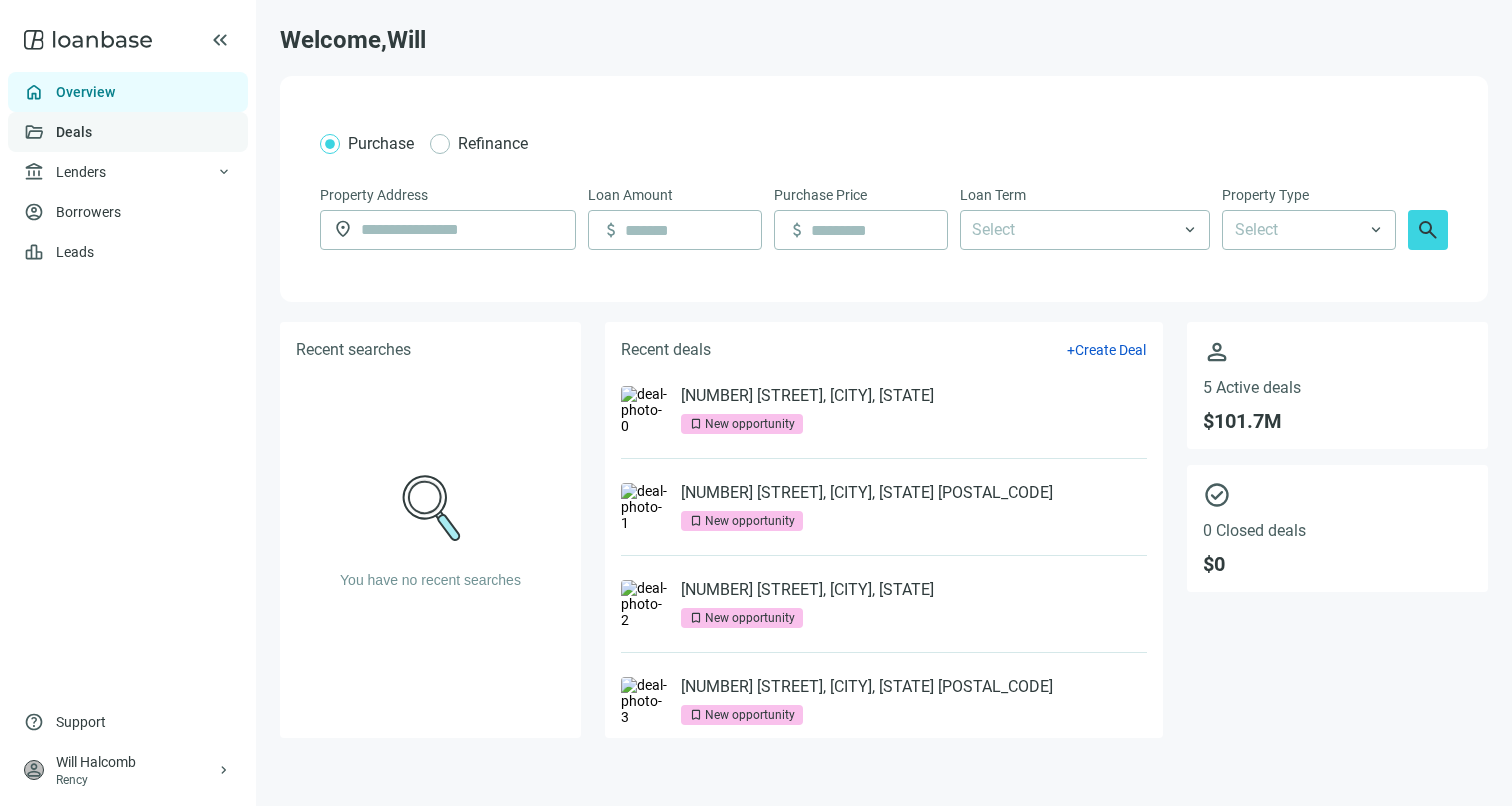 click on "Deals" at bounding box center (74, 132) 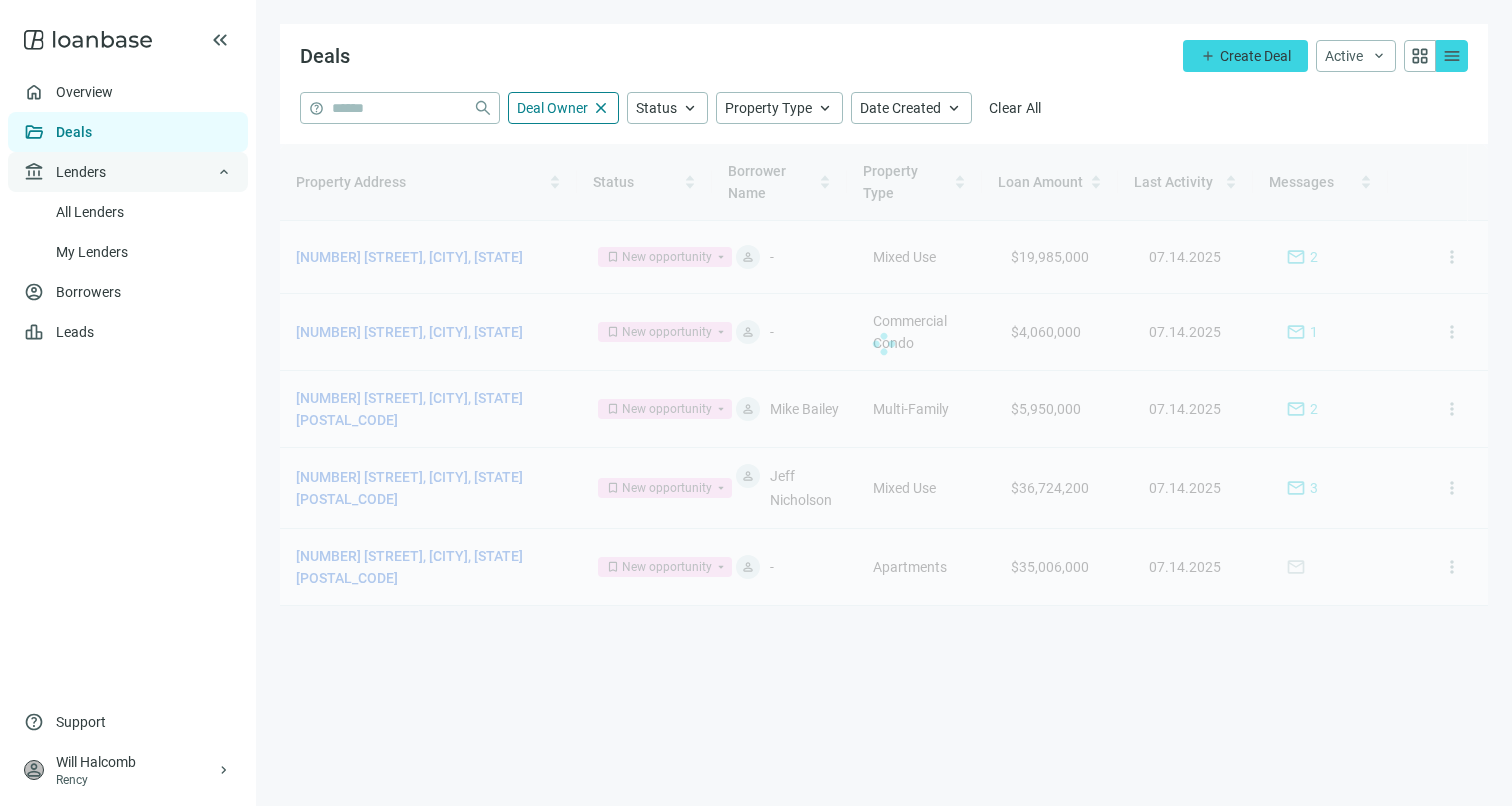 click on "Lenders" at bounding box center [81, 172] 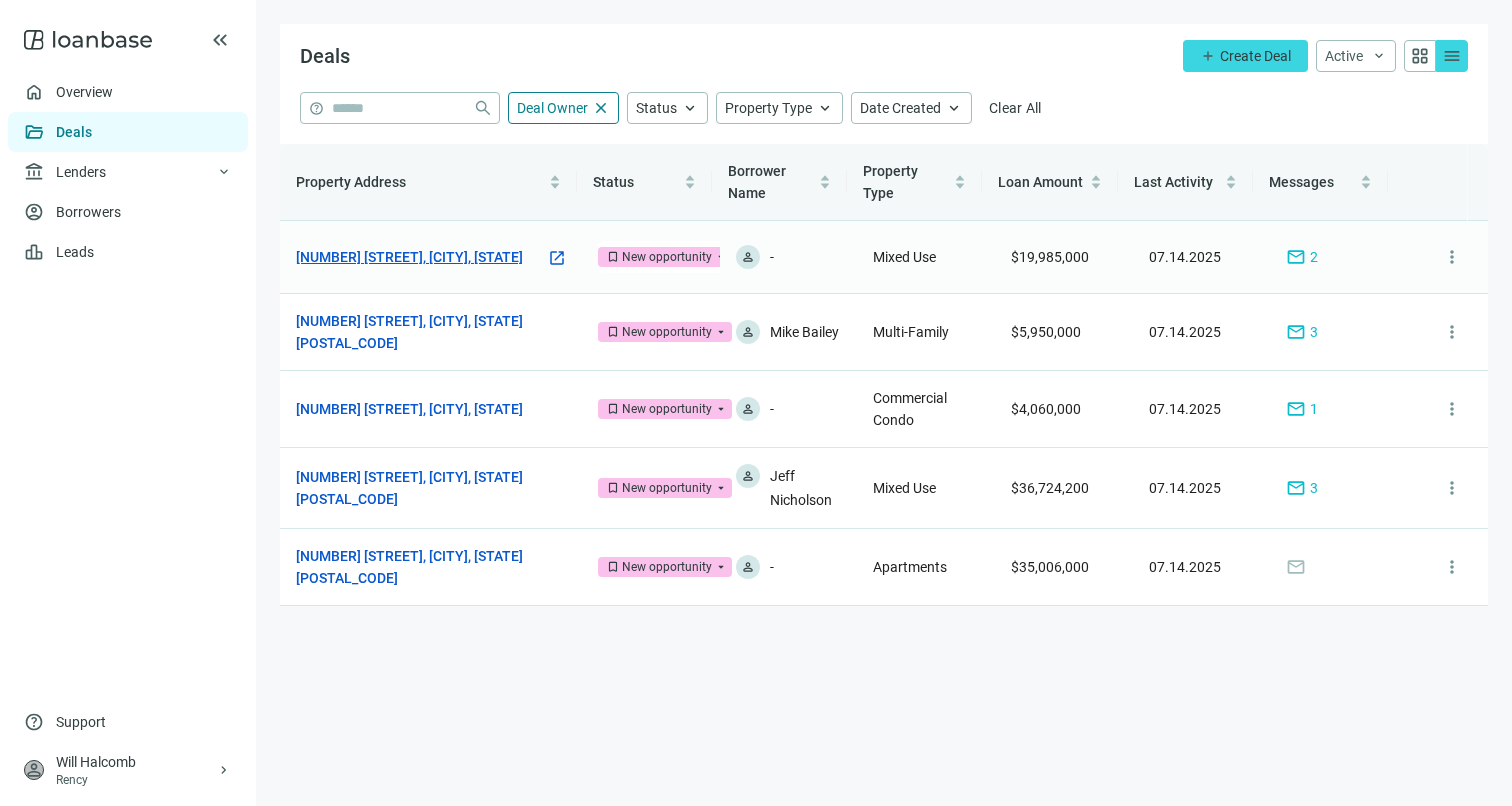 click on "[NUMBER] [STREET], [CITY], [STATE]" at bounding box center (409, 257) 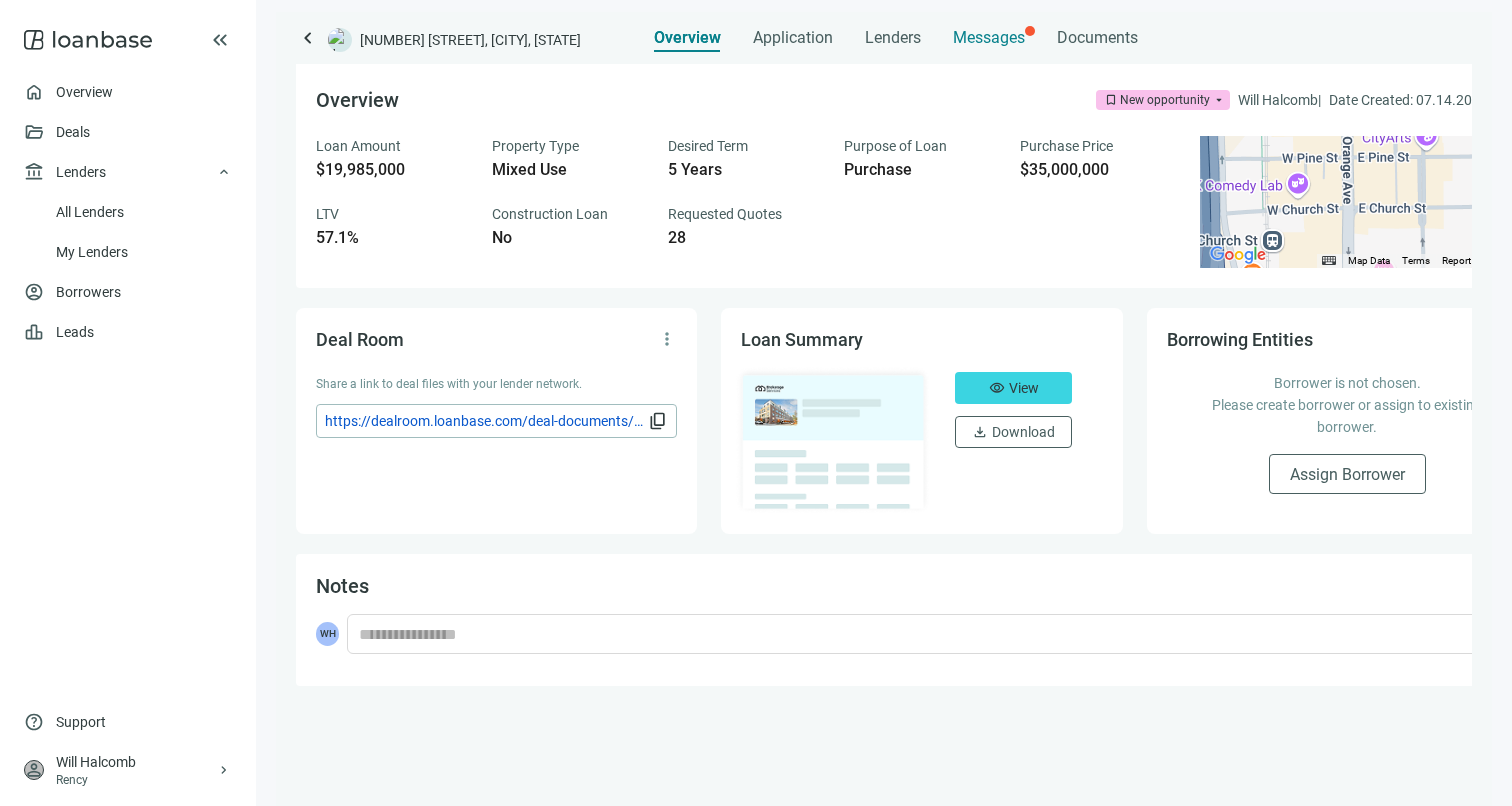 click on "Messages" at bounding box center (989, 37) 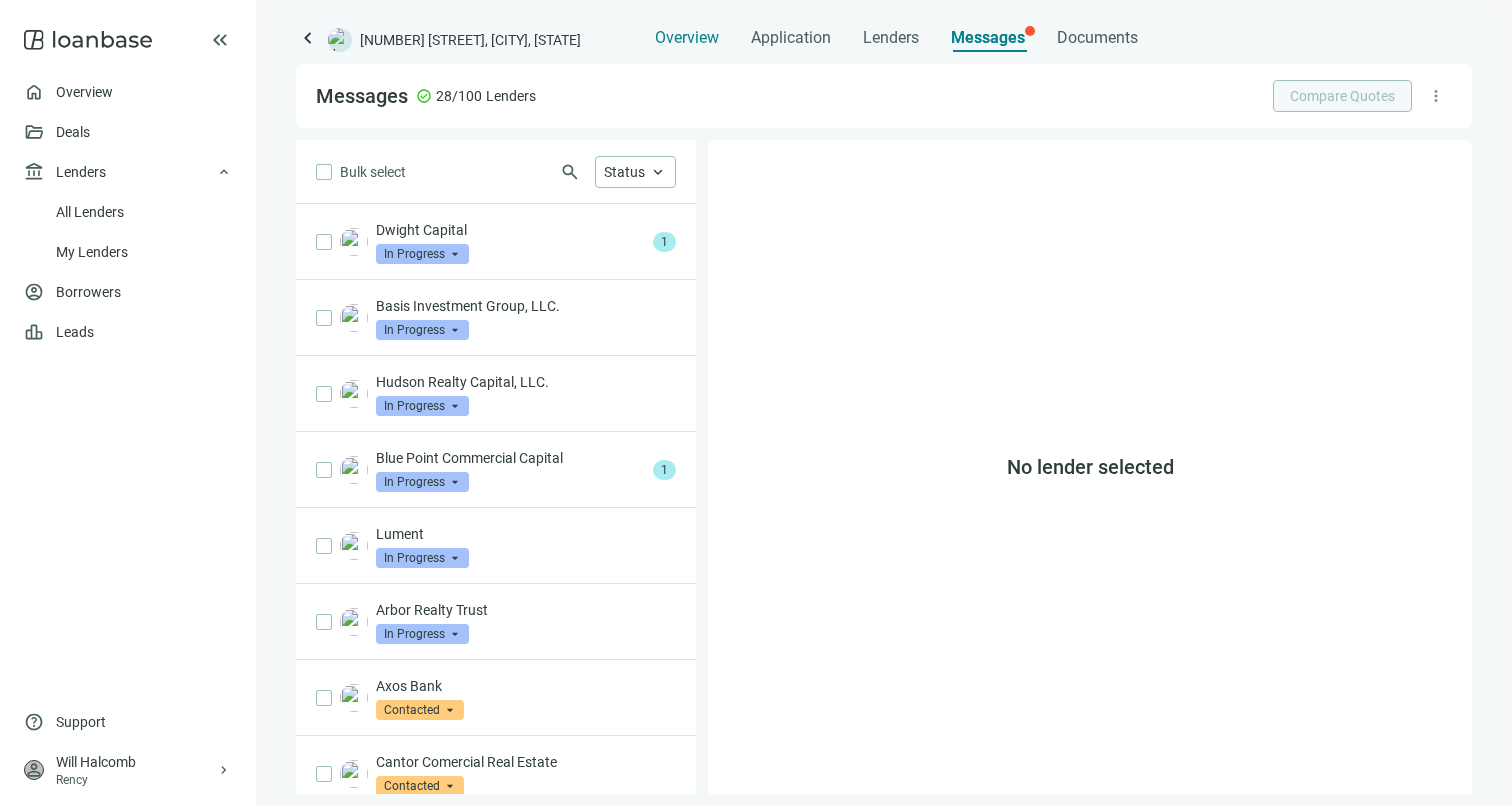click on "Overview" at bounding box center [687, 38] 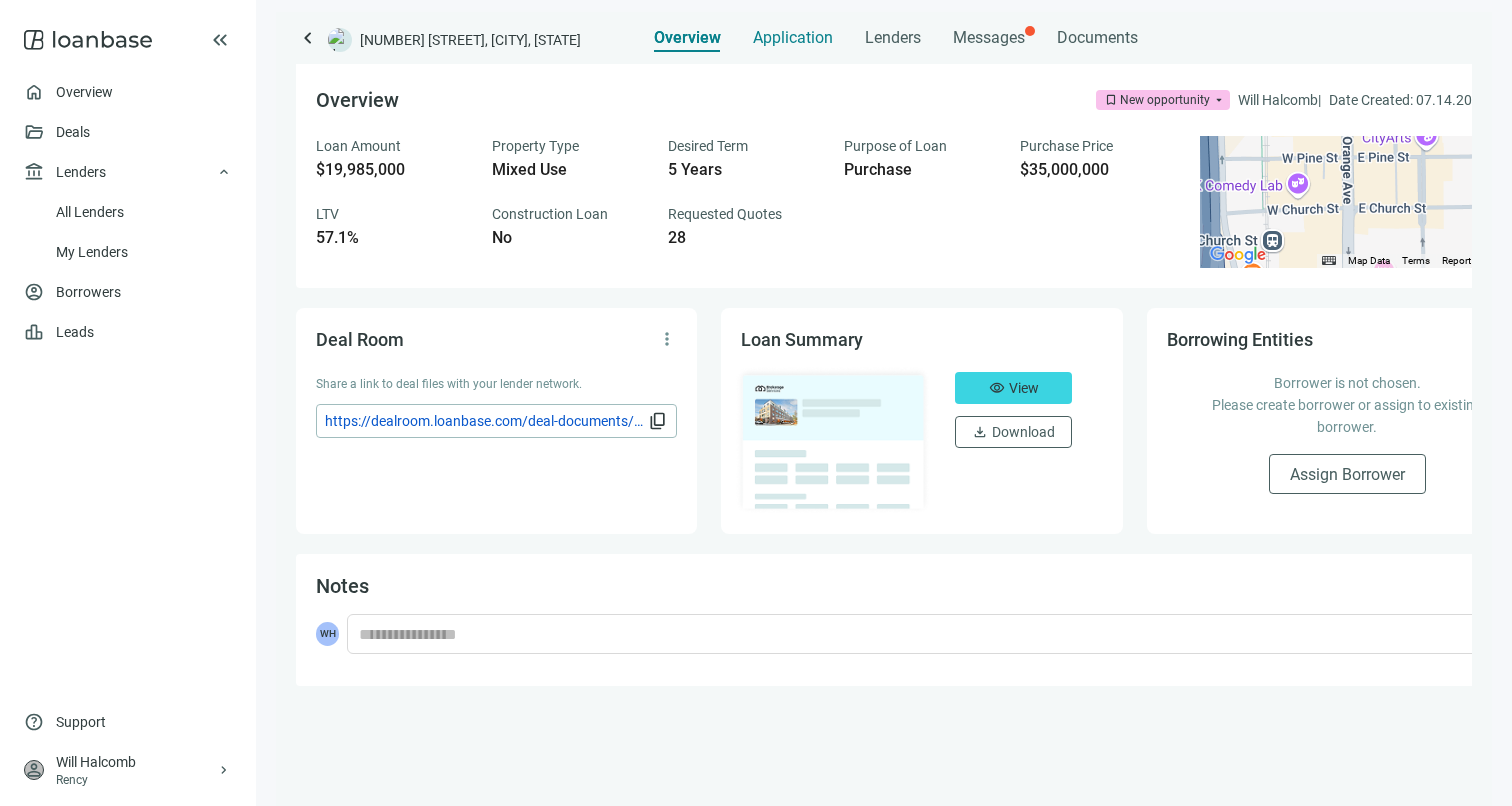 click on "Application" at bounding box center (793, 38) 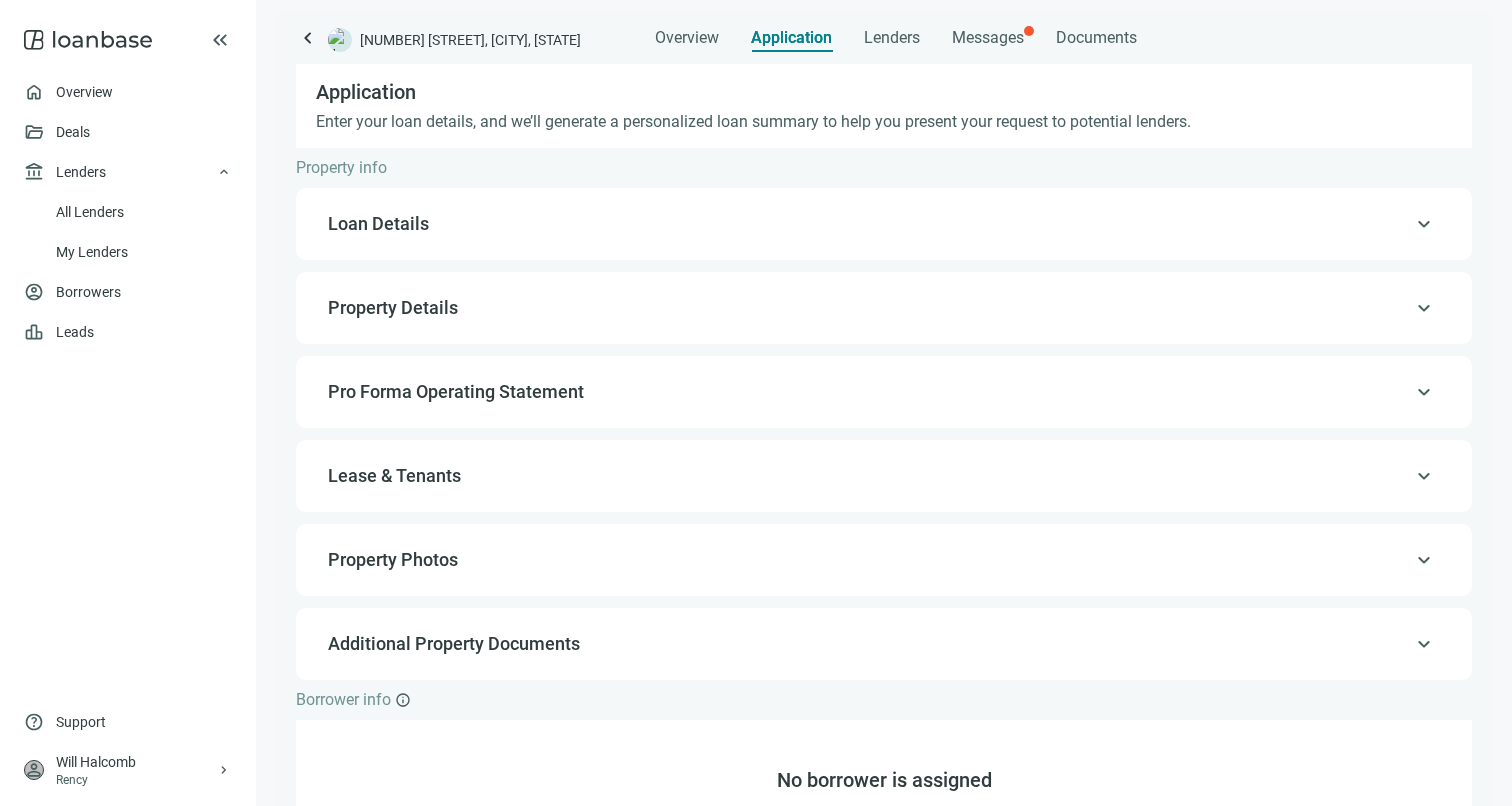 click on "Loan Details" at bounding box center (882, 224) 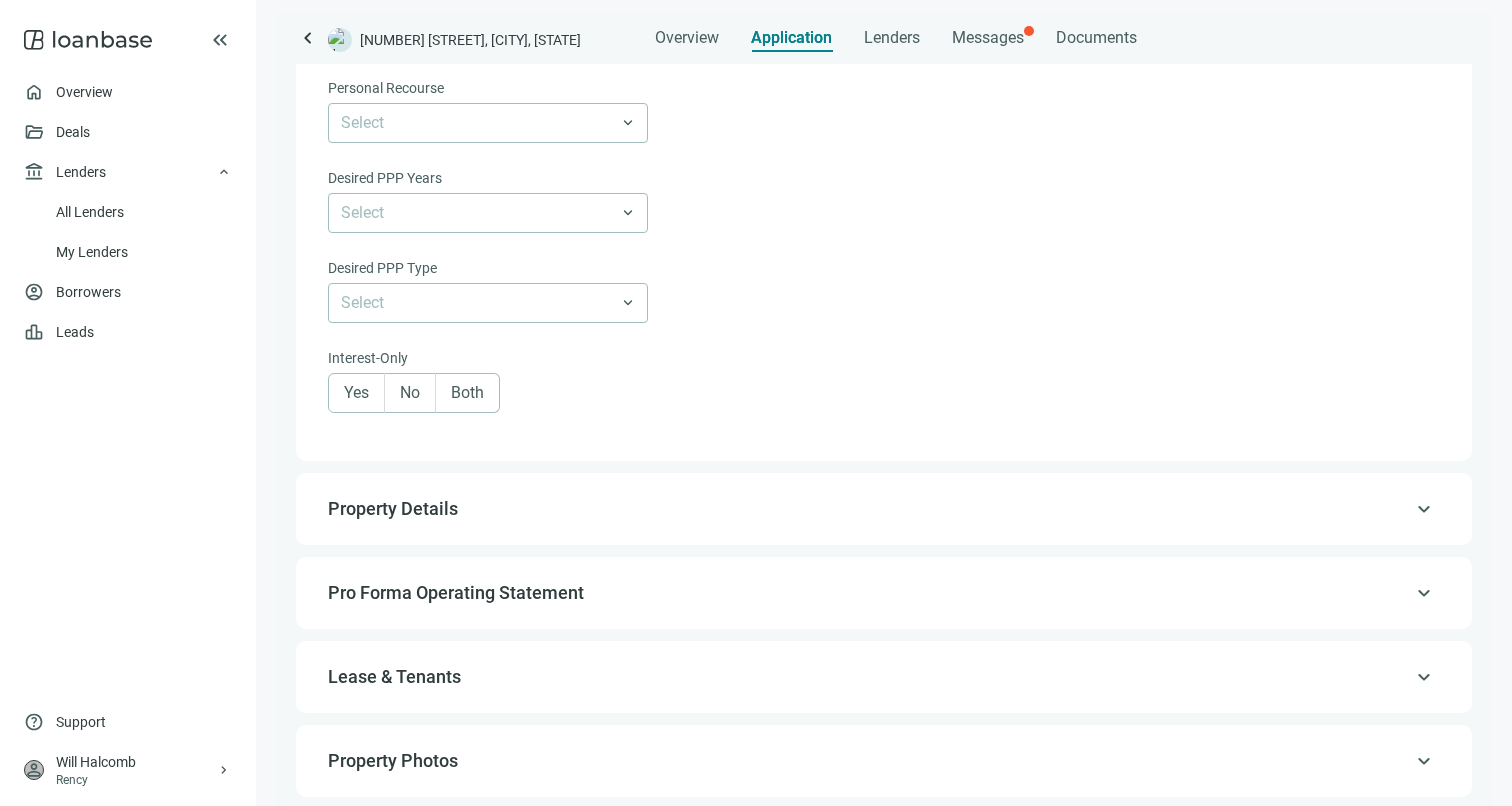 scroll, scrollTop: 1035, scrollLeft: 0, axis: vertical 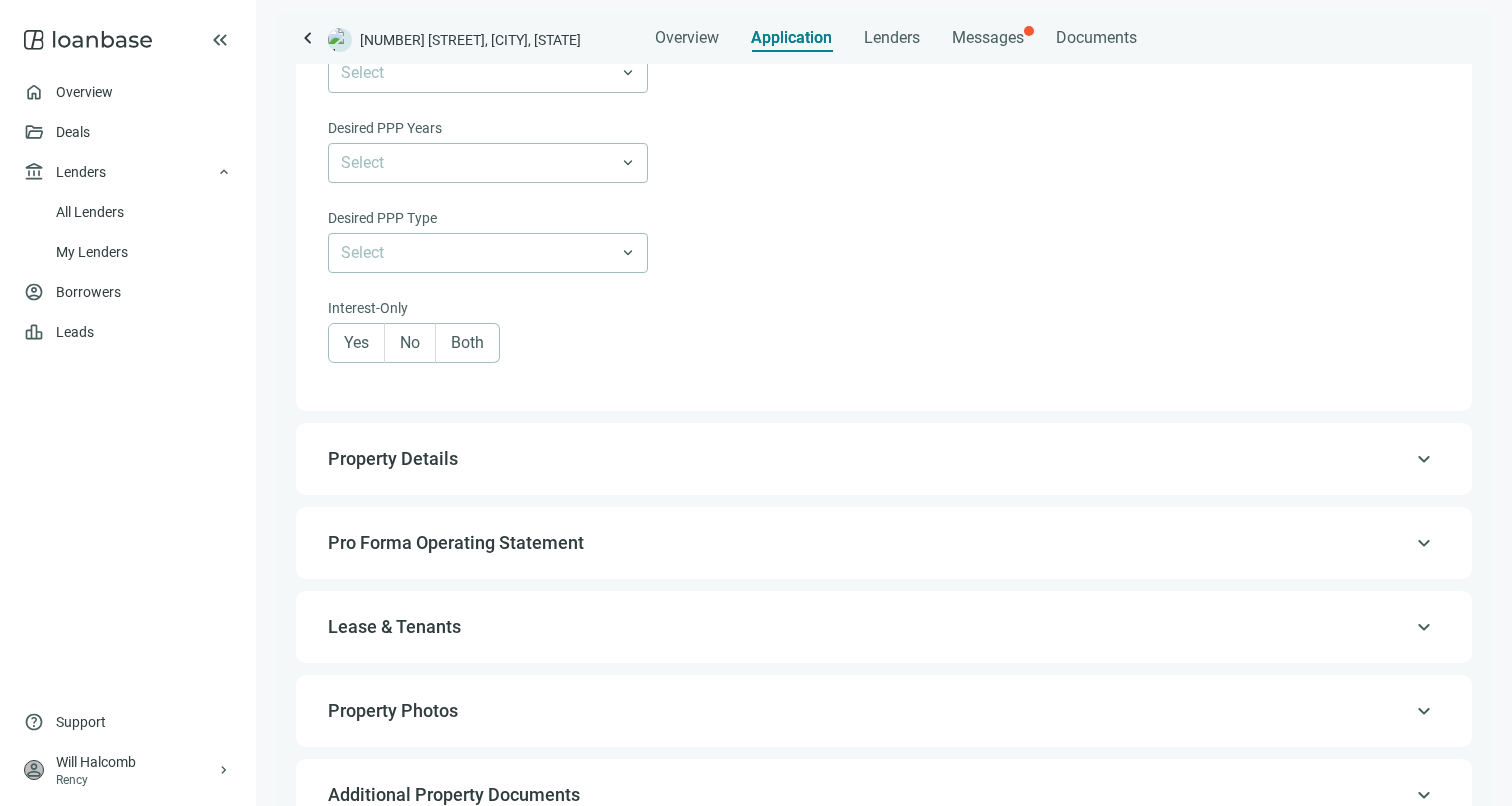 click on "keyboard_arrow_up Property Details" at bounding box center (884, 459) 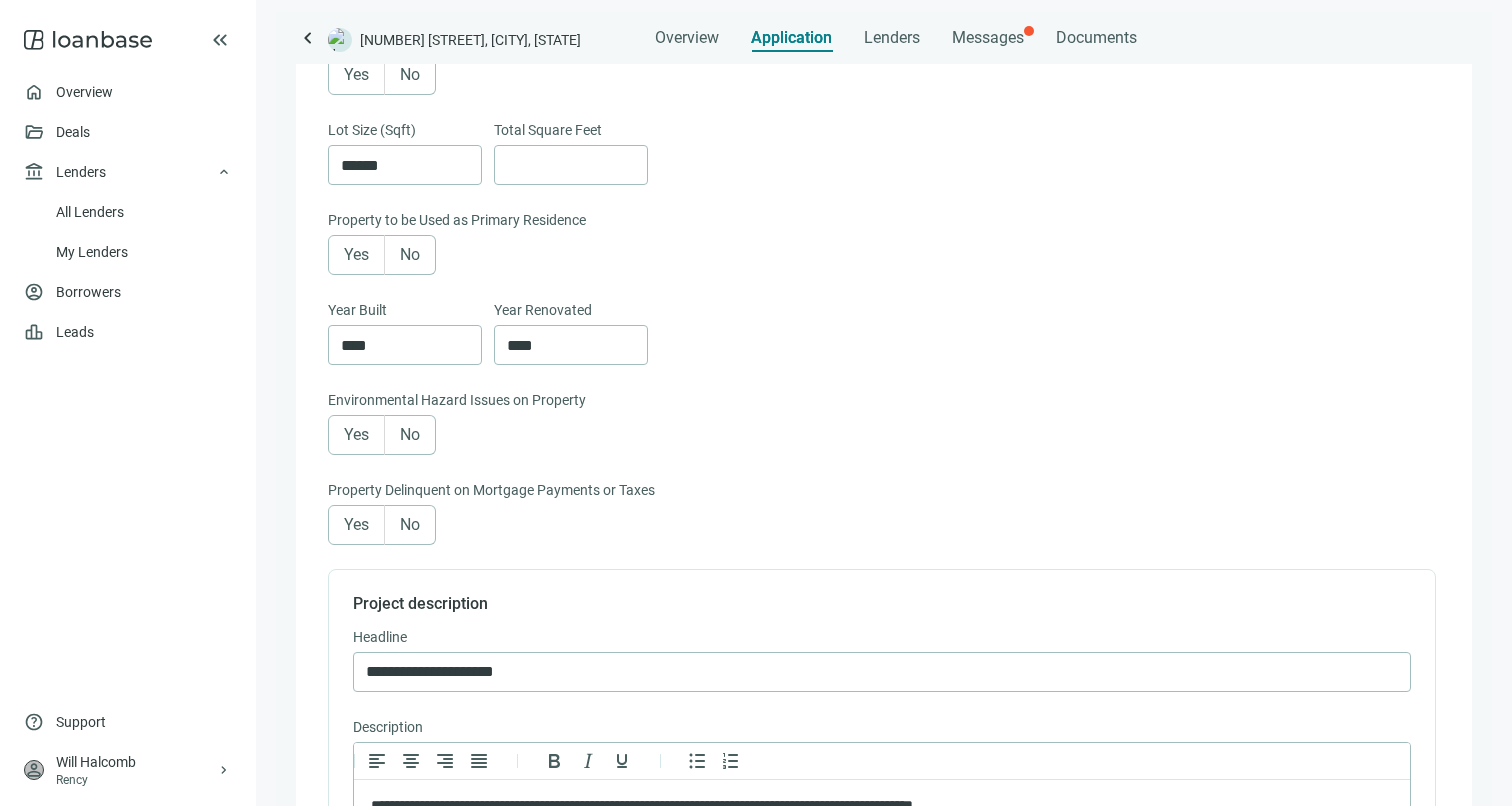 scroll, scrollTop: 0, scrollLeft: 0, axis: both 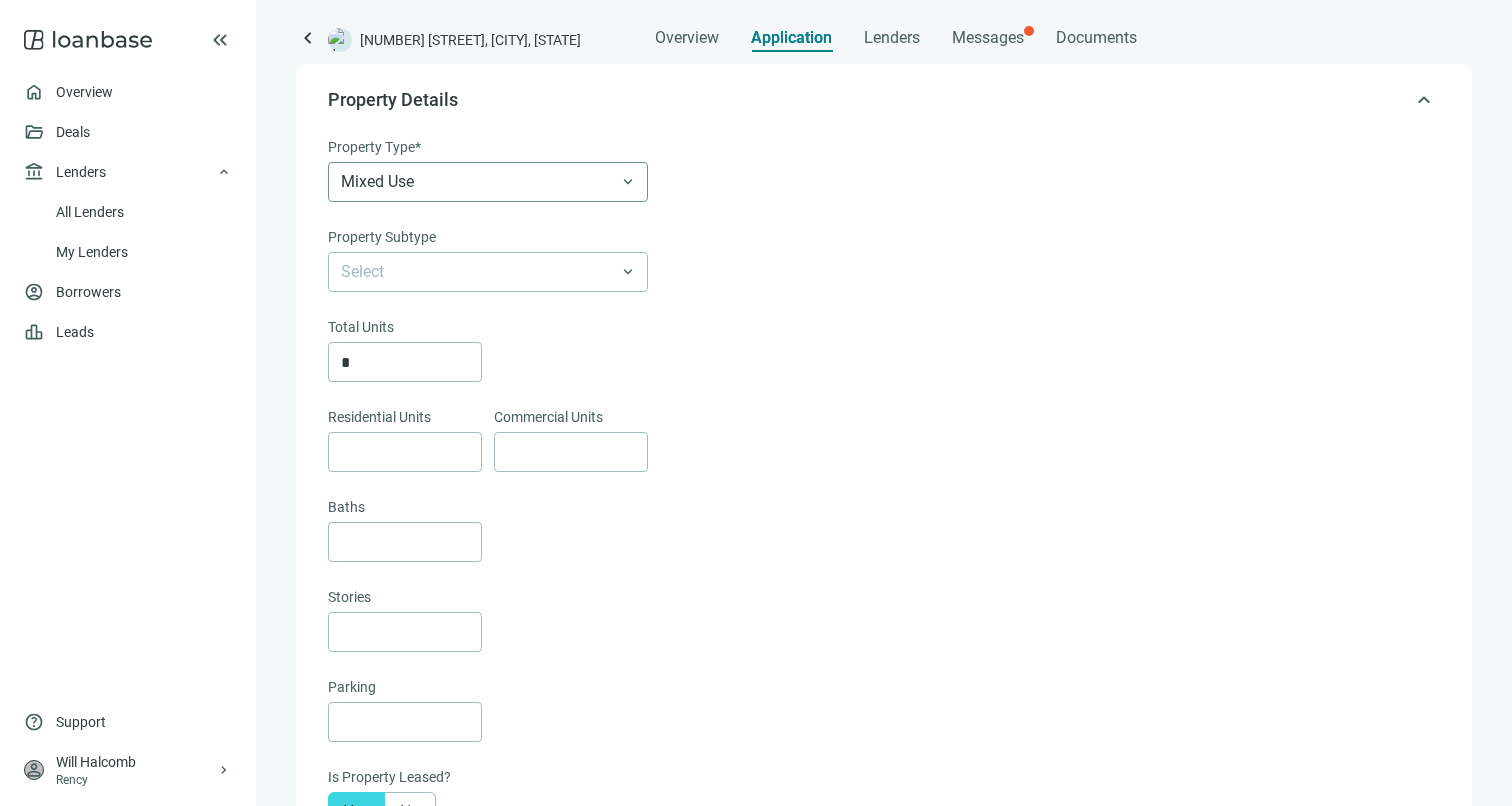 click on "Mixed Use" at bounding box center (488, 182) 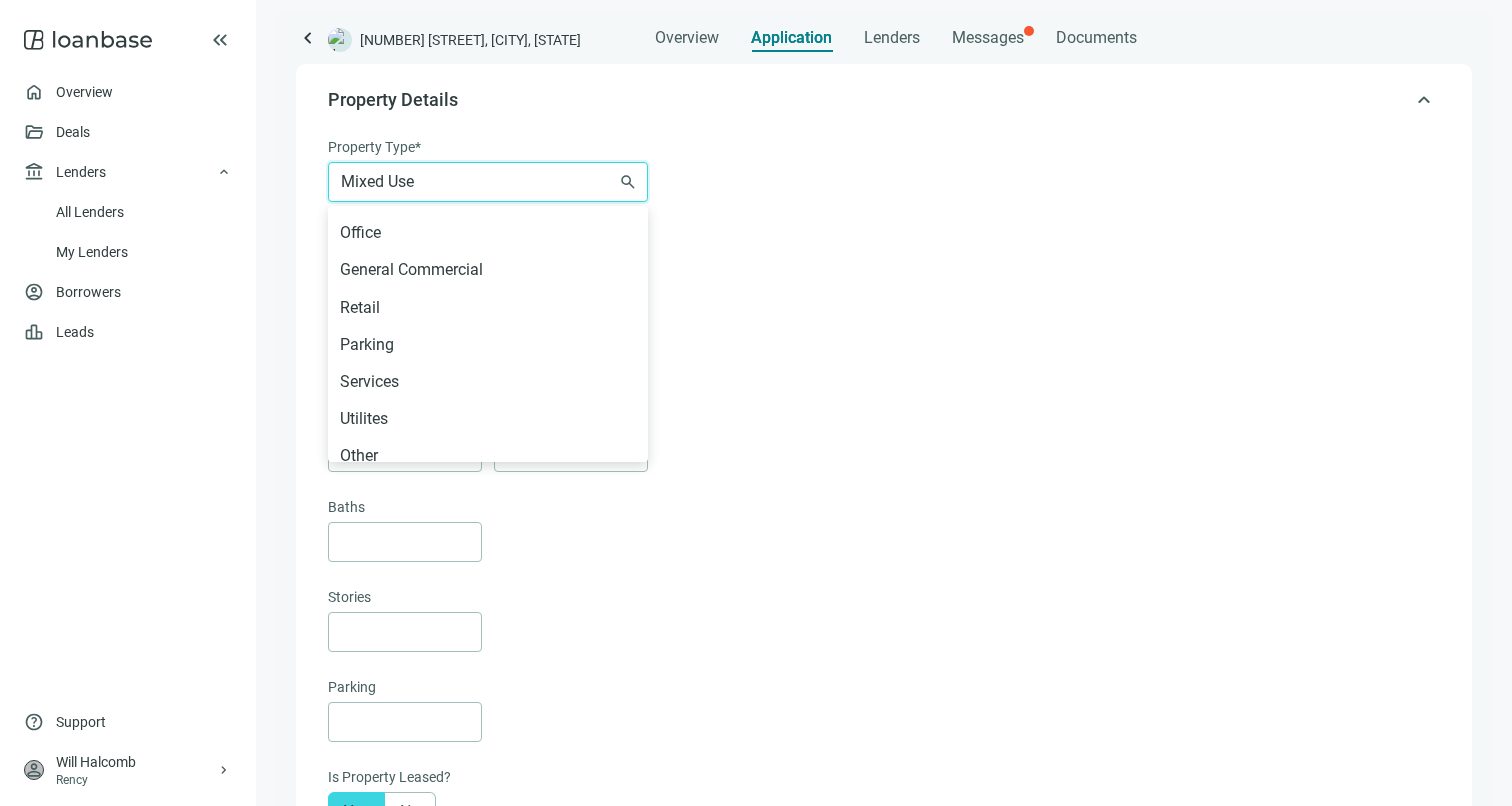scroll, scrollTop: 1118, scrollLeft: 0, axis: vertical 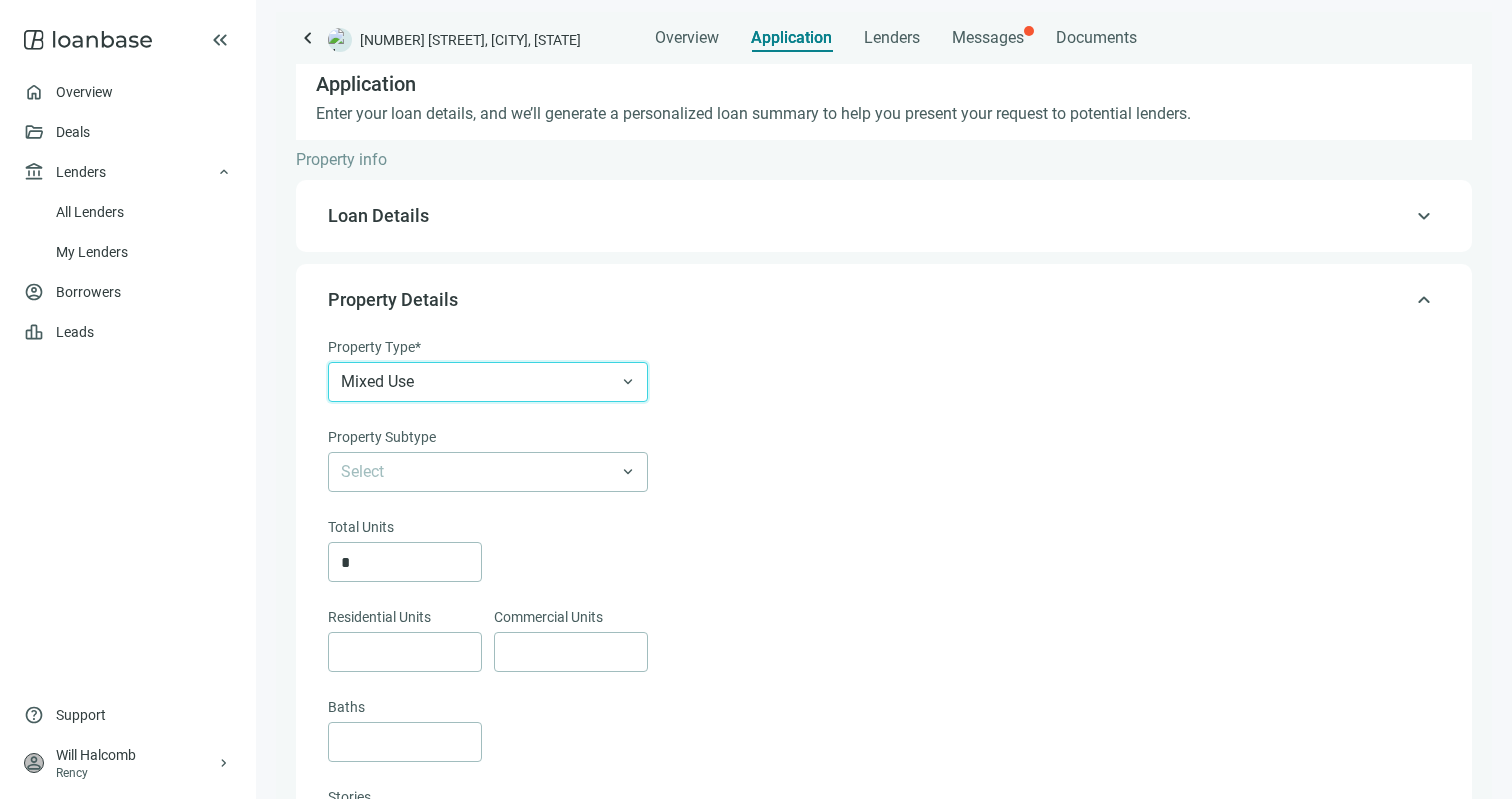 click on "Mixed Use" at bounding box center [488, 382] 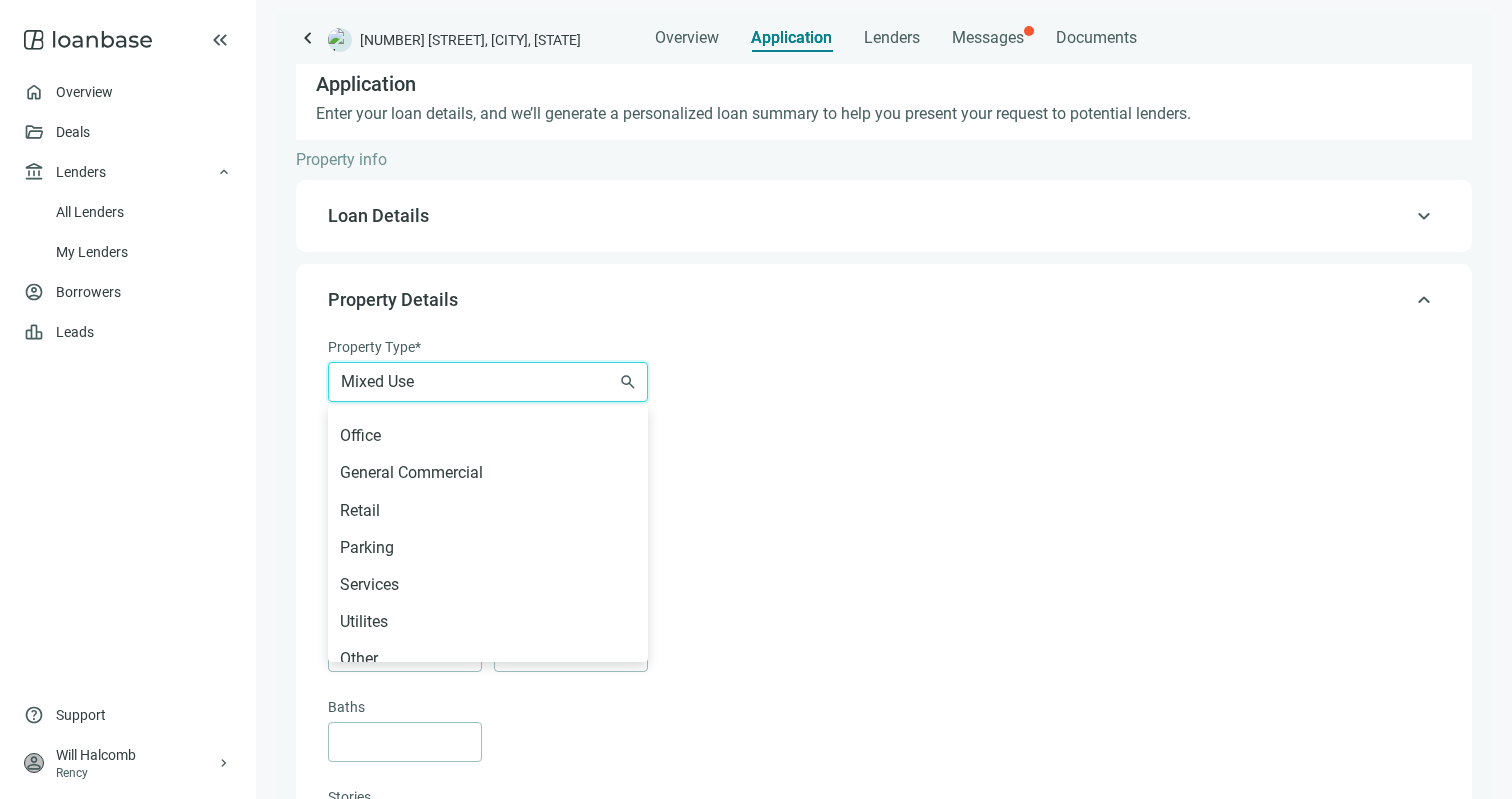 scroll, scrollTop: 1118, scrollLeft: 0, axis: vertical 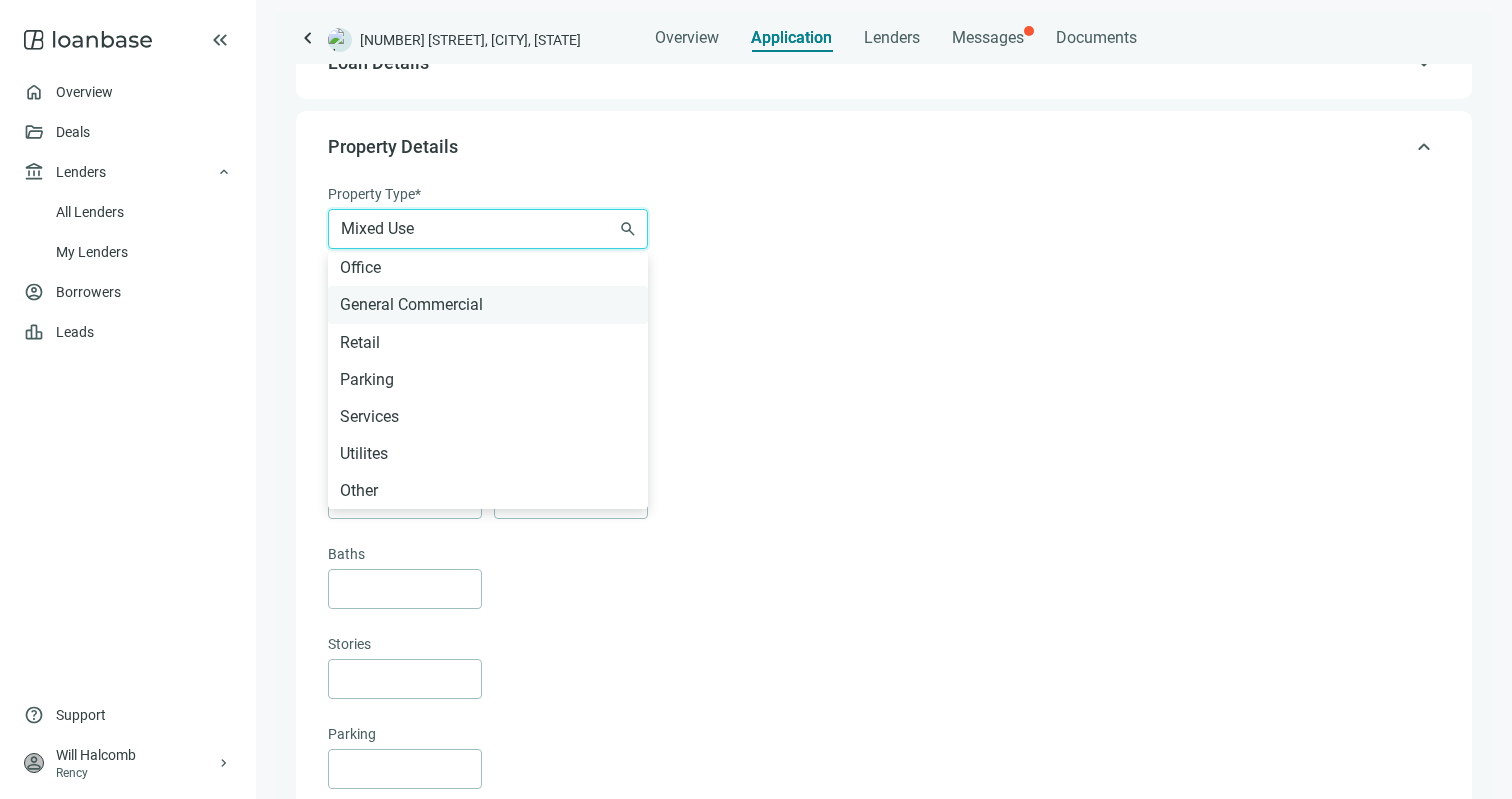 click on "General Commercial" at bounding box center (488, 304) 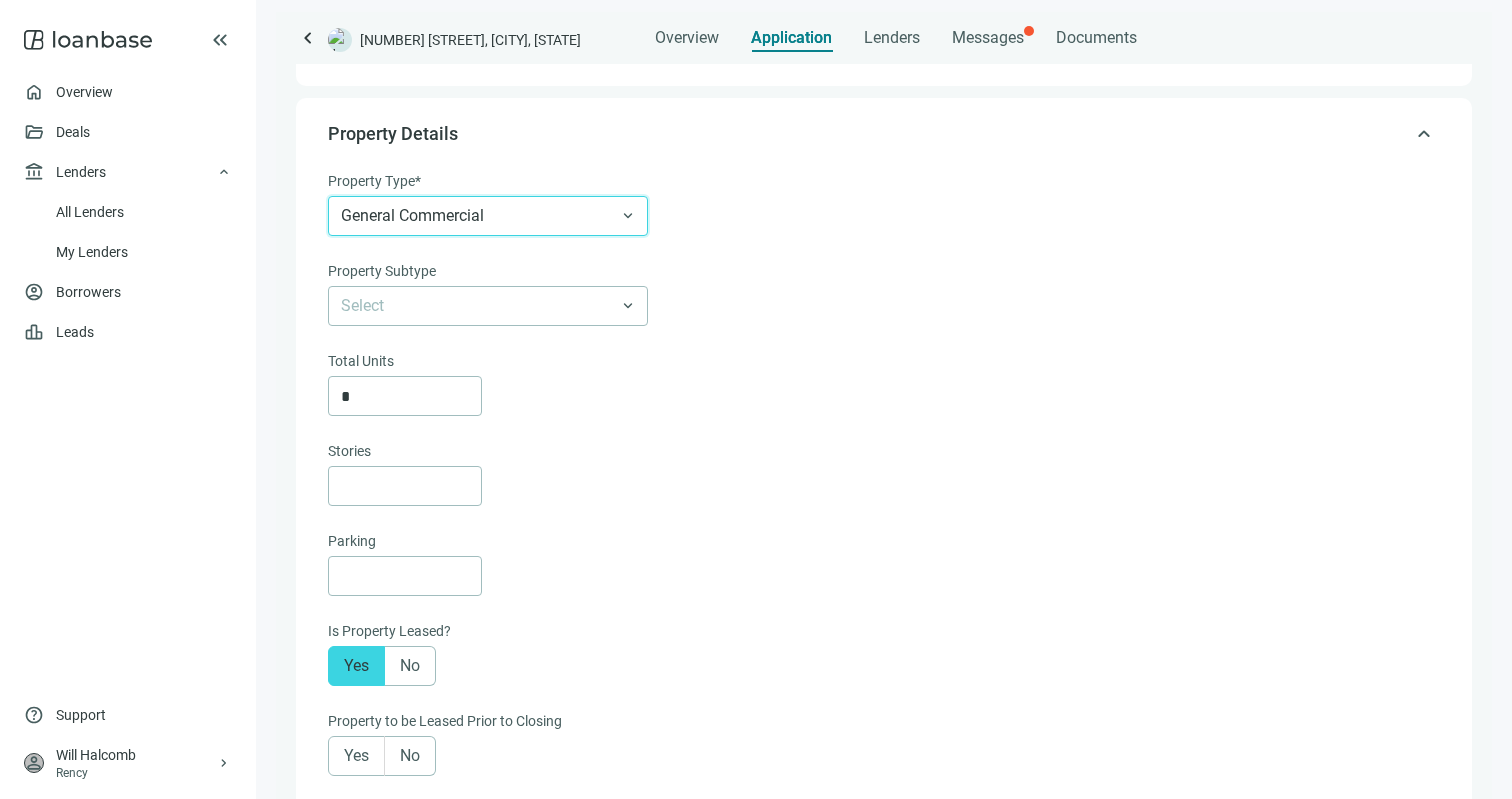 scroll, scrollTop: 0, scrollLeft: 0, axis: both 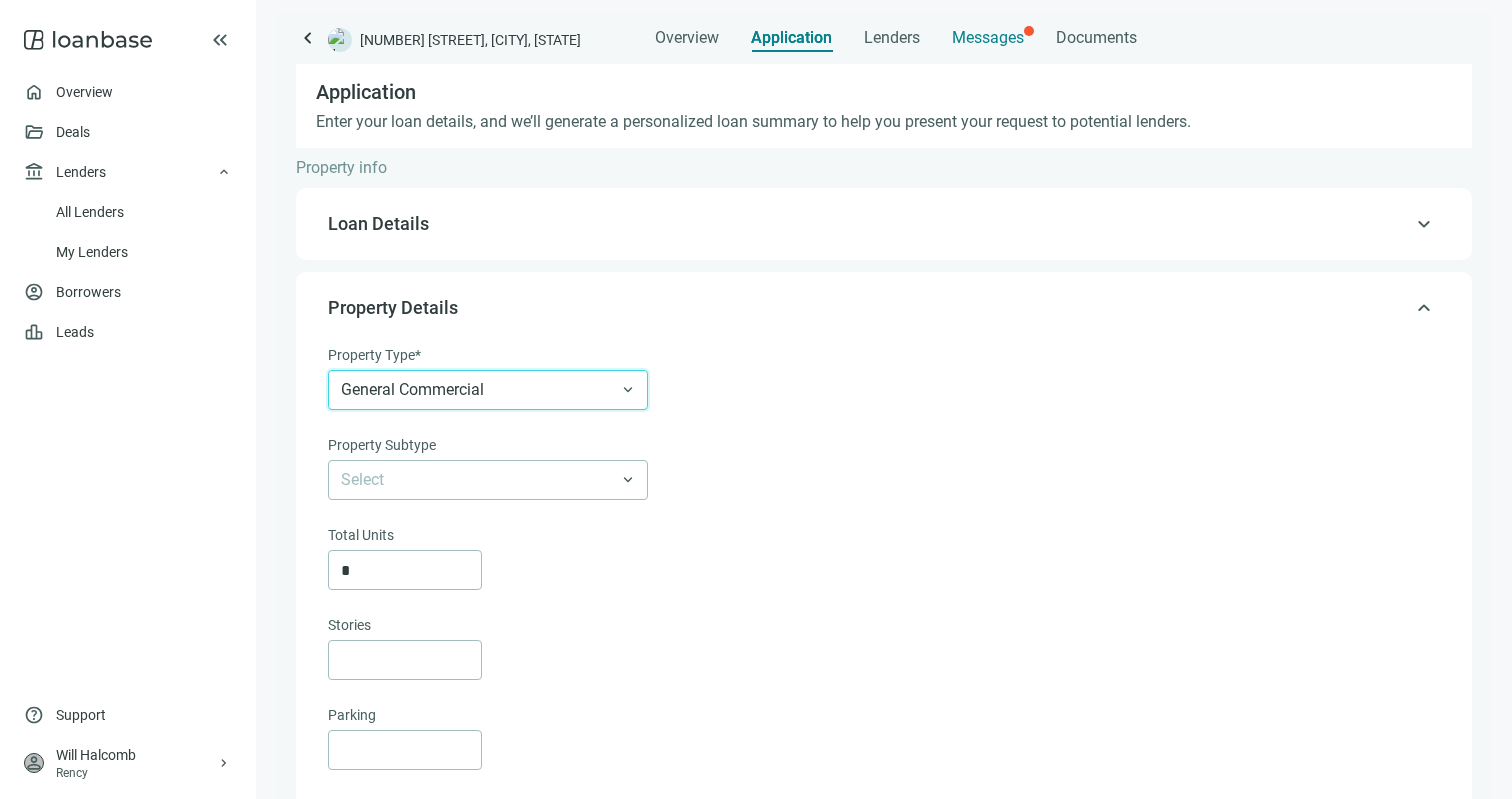 click on "Messages" at bounding box center (988, 37) 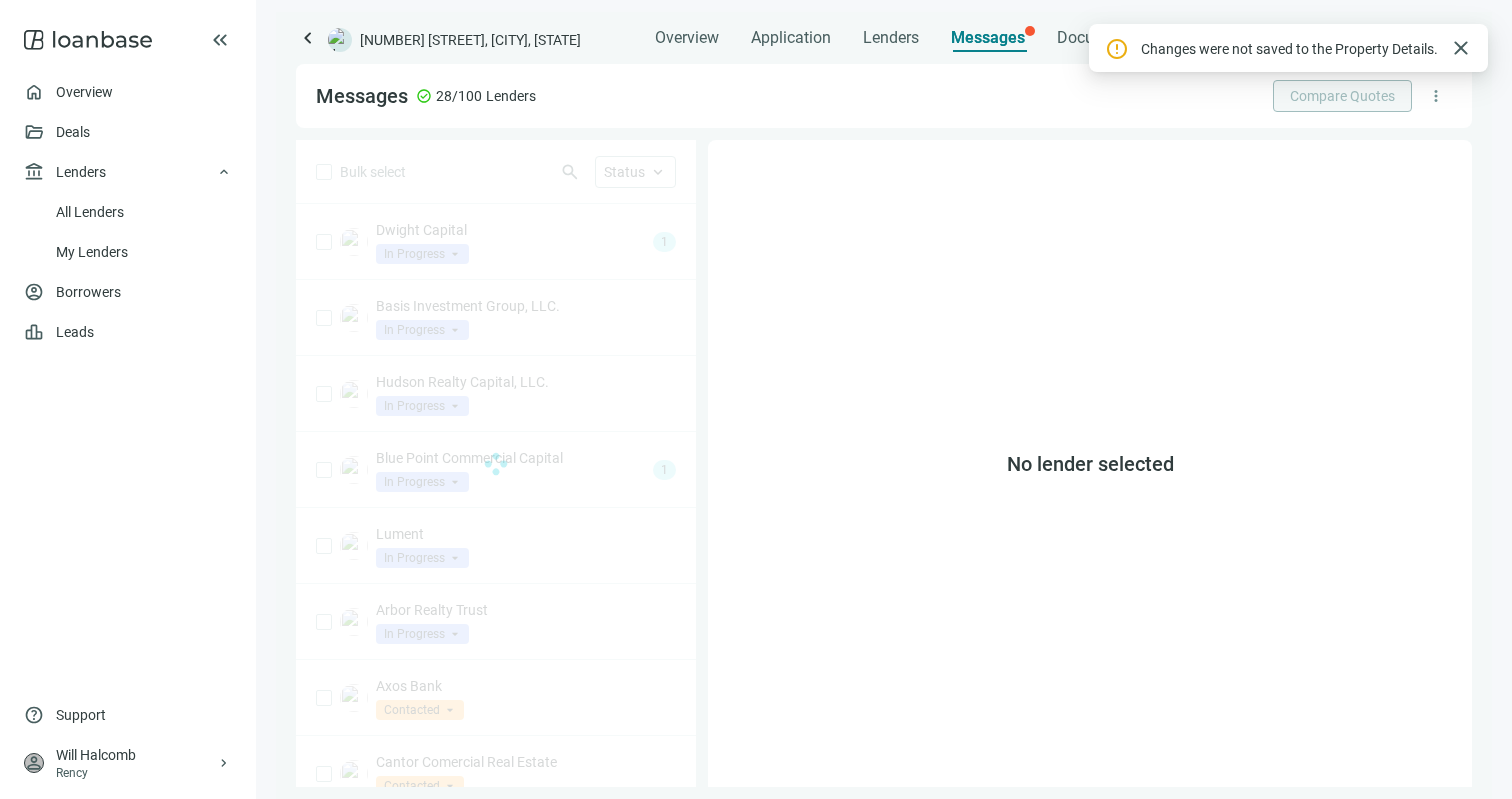click at bounding box center (496, 463) 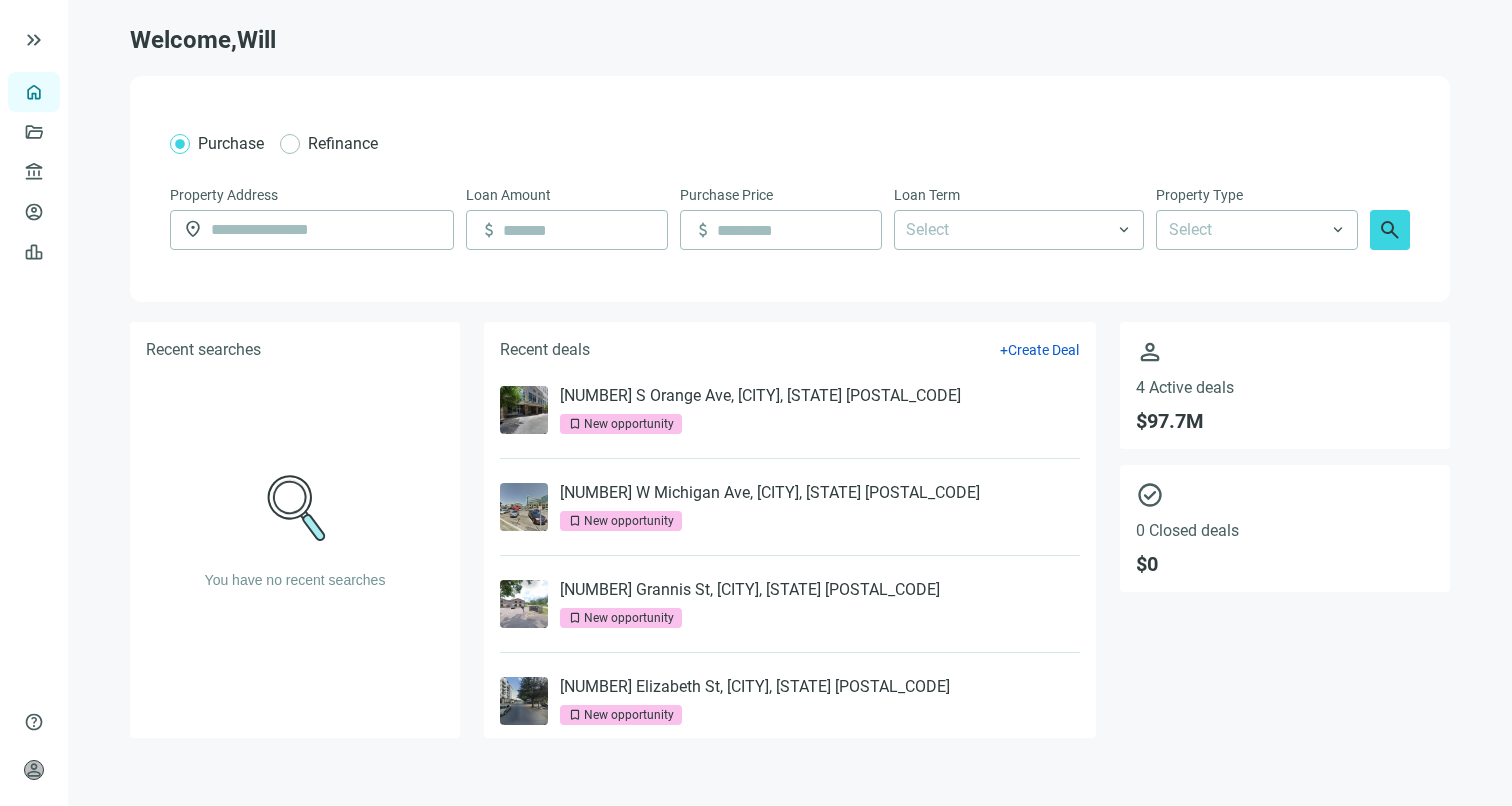 scroll, scrollTop: 0, scrollLeft: 0, axis: both 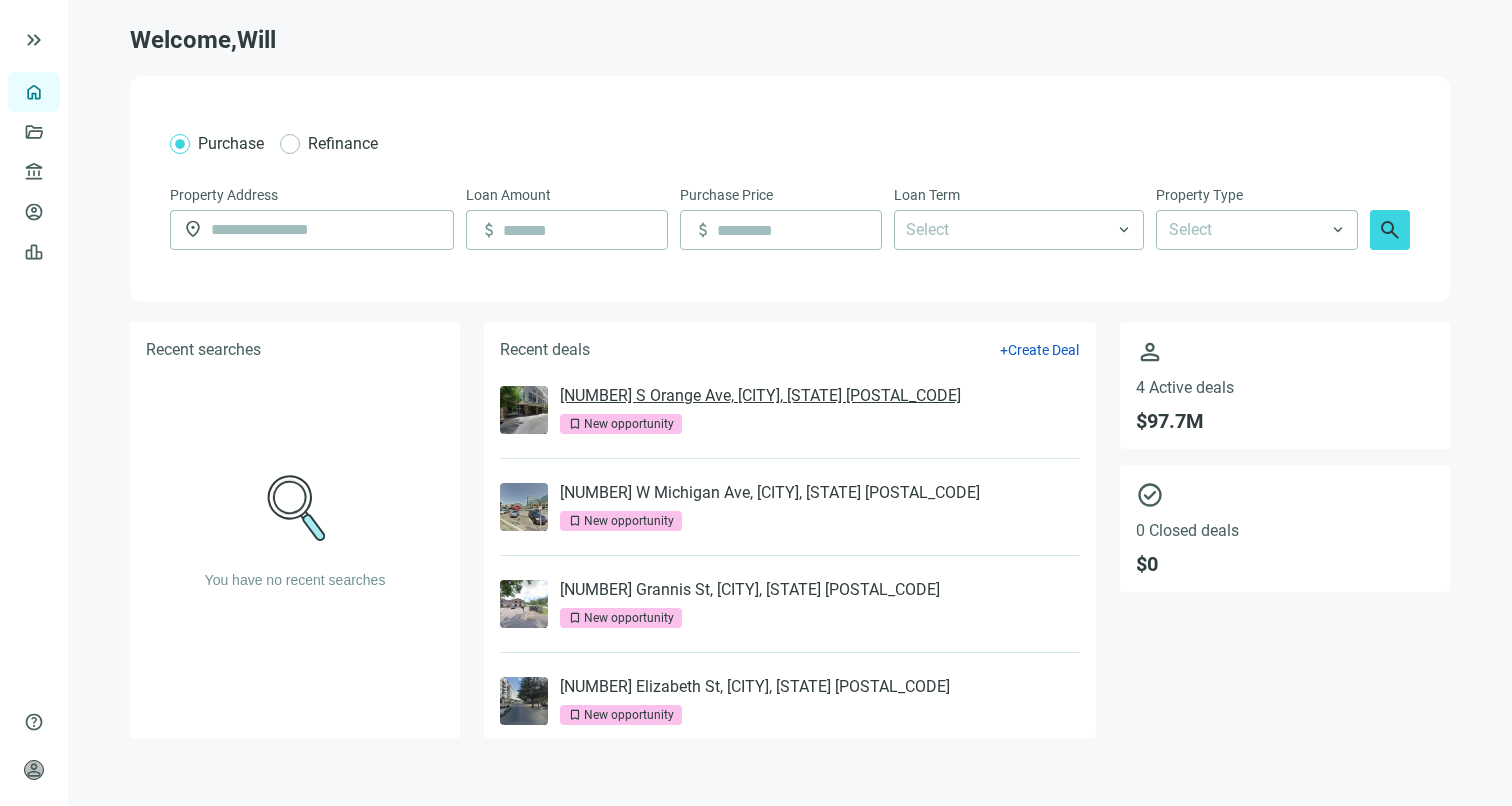 click on "[NUMBER] S Orange Ave, [CITY], [STATE] [POSTAL_CODE]" at bounding box center [760, 396] 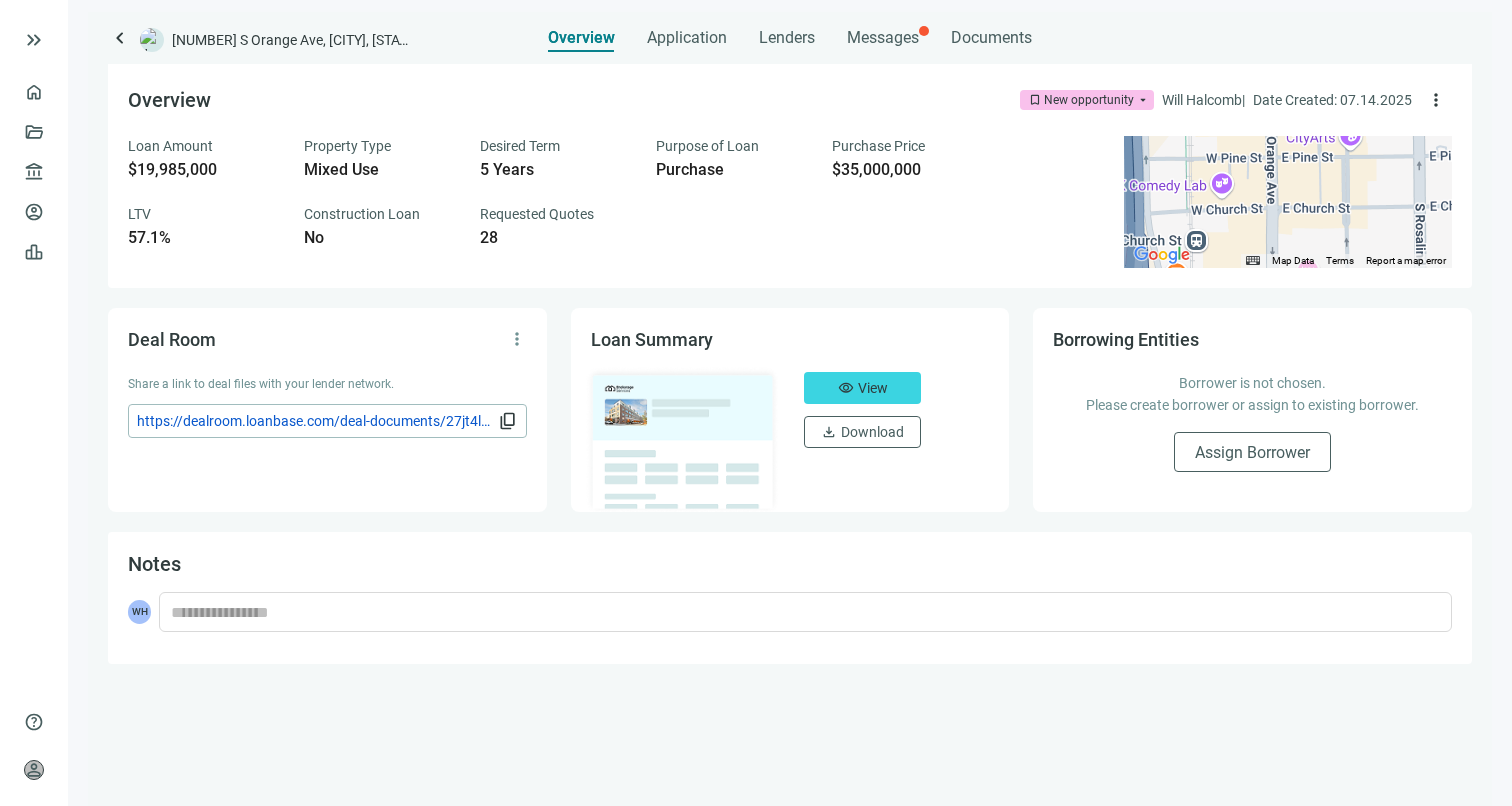 click on "To activate drag with keyboard, press Alt + Enter. Once in keyboard drag state, use the arrow keys to move the marker. To complete the drag, press the Enter key. To cancel, press Escape." at bounding box center [1288, 202] 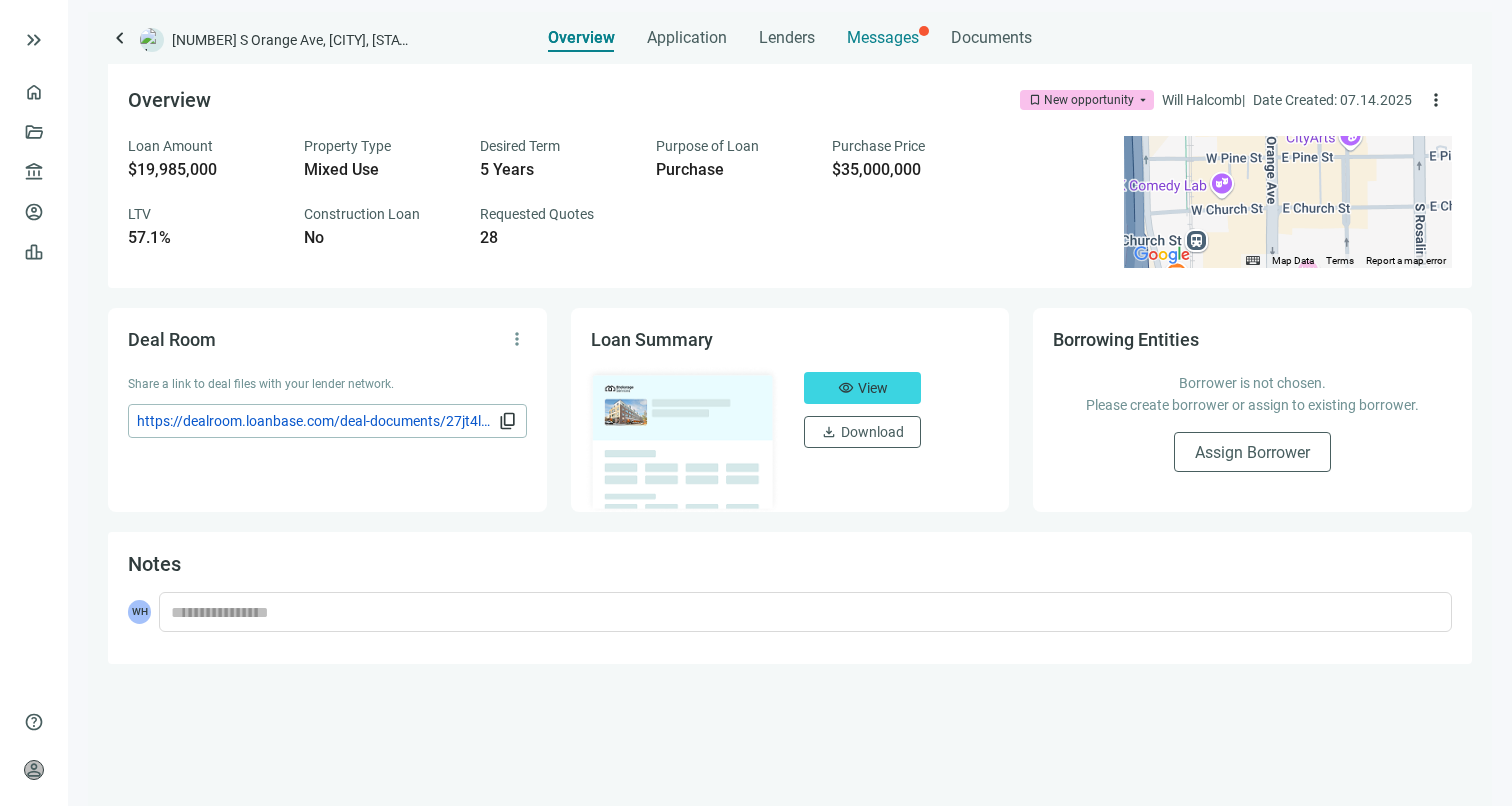click on "Messages" at bounding box center (883, 37) 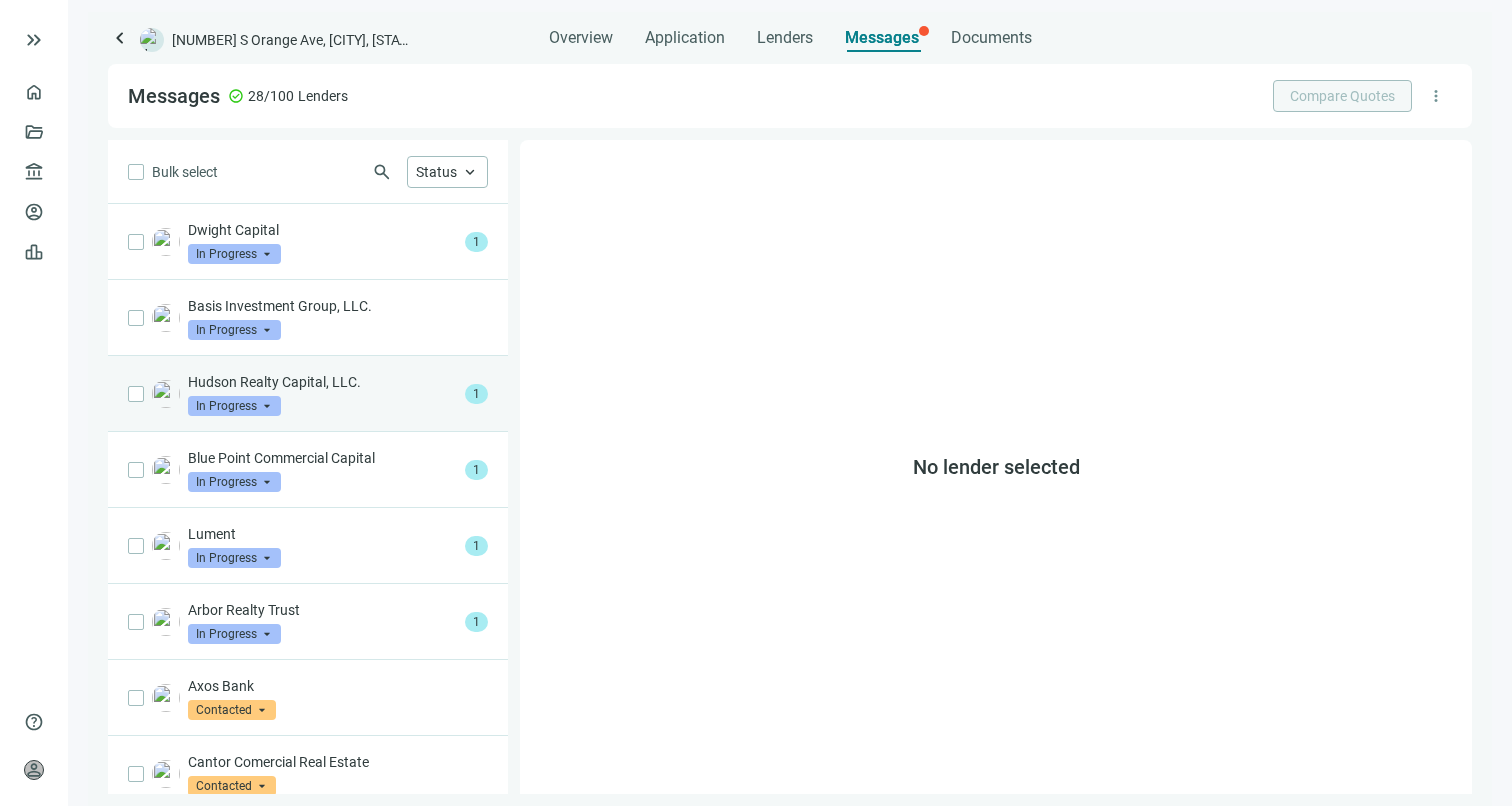 click on "Hudson Realty Capital, LLC." at bounding box center (322, 382) 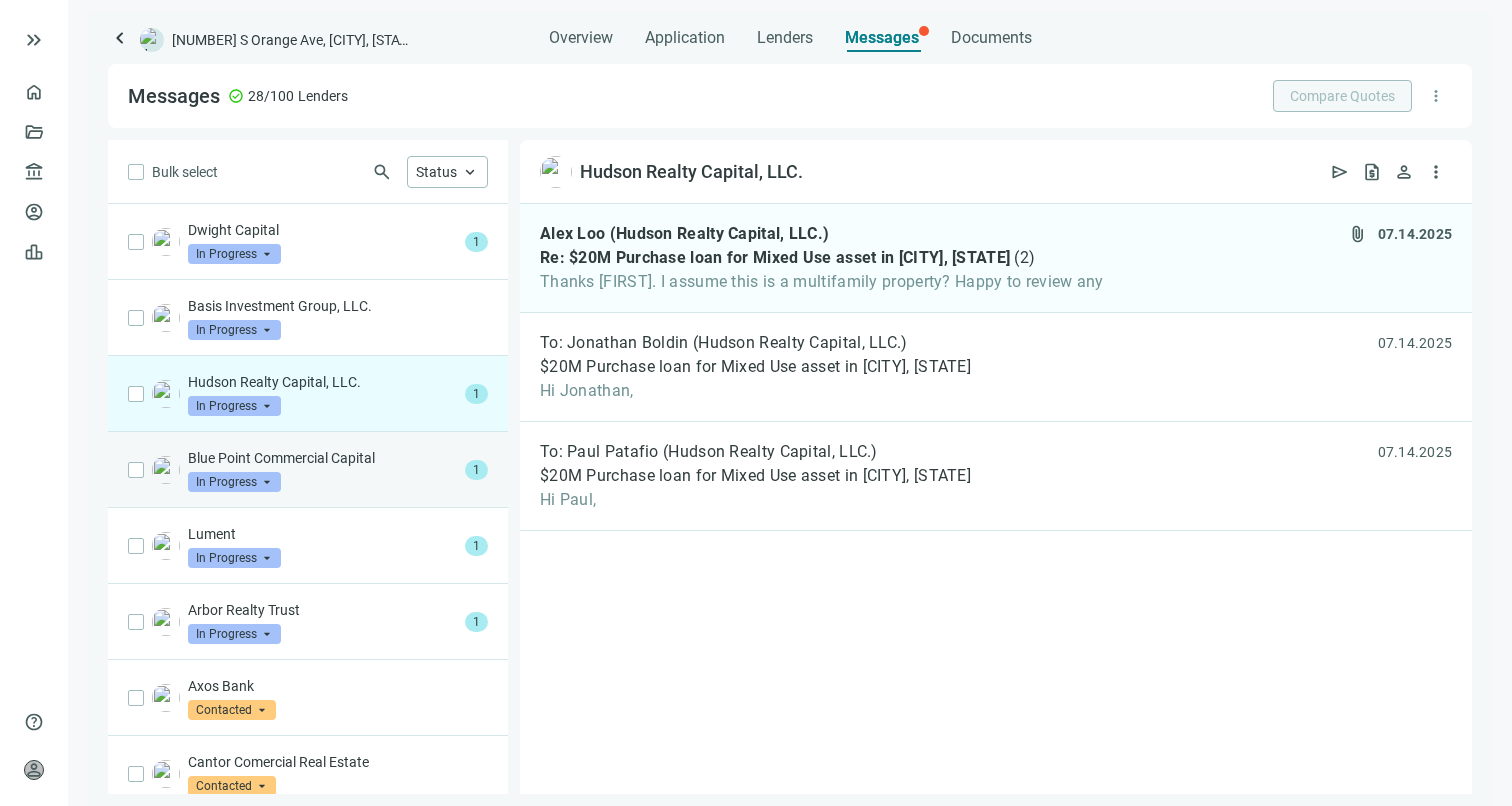 click on "Blue Point Commercial Capital" at bounding box center (322, 458) 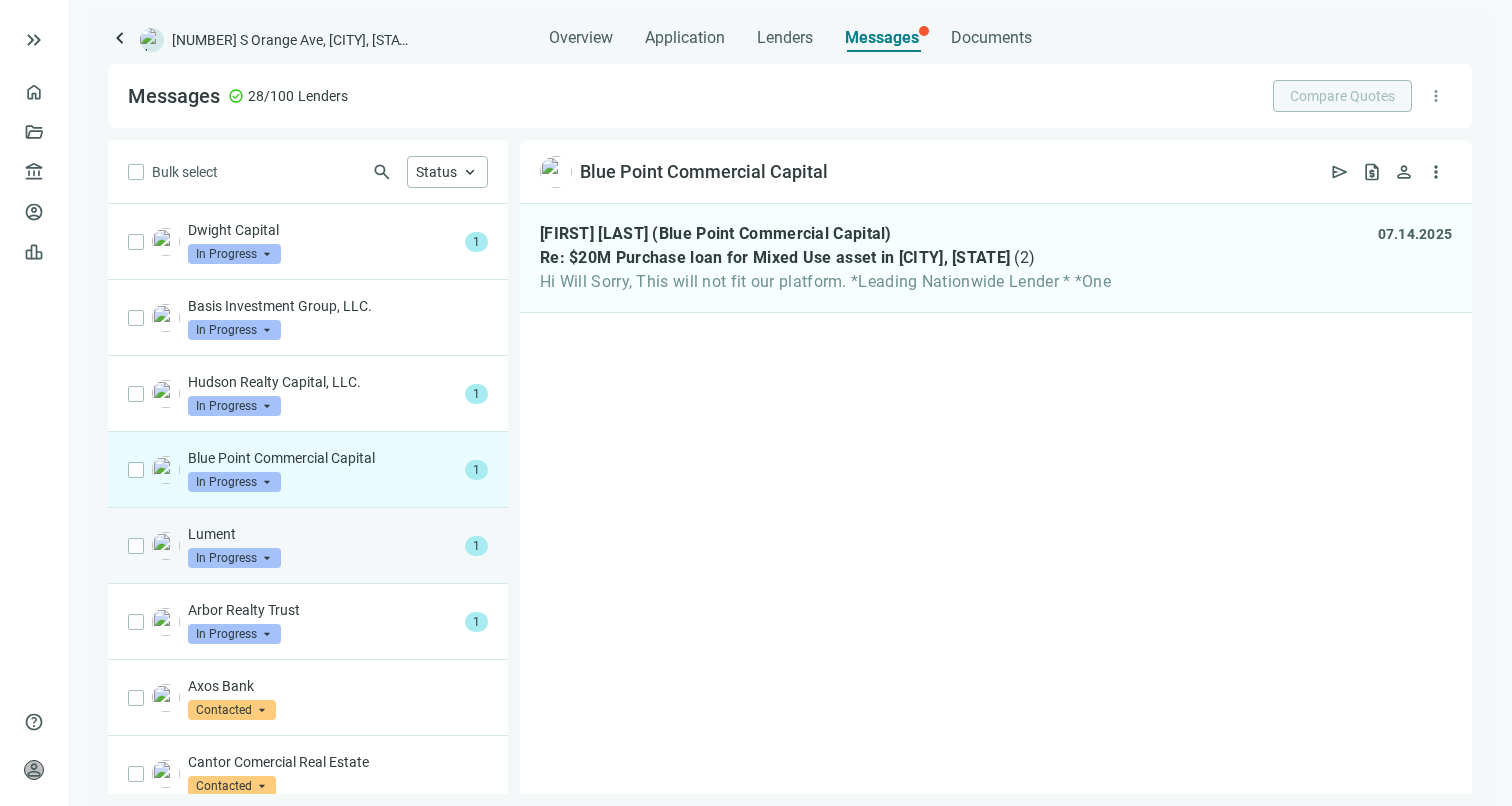 click on "Lument" at bounding box center (322, 534) 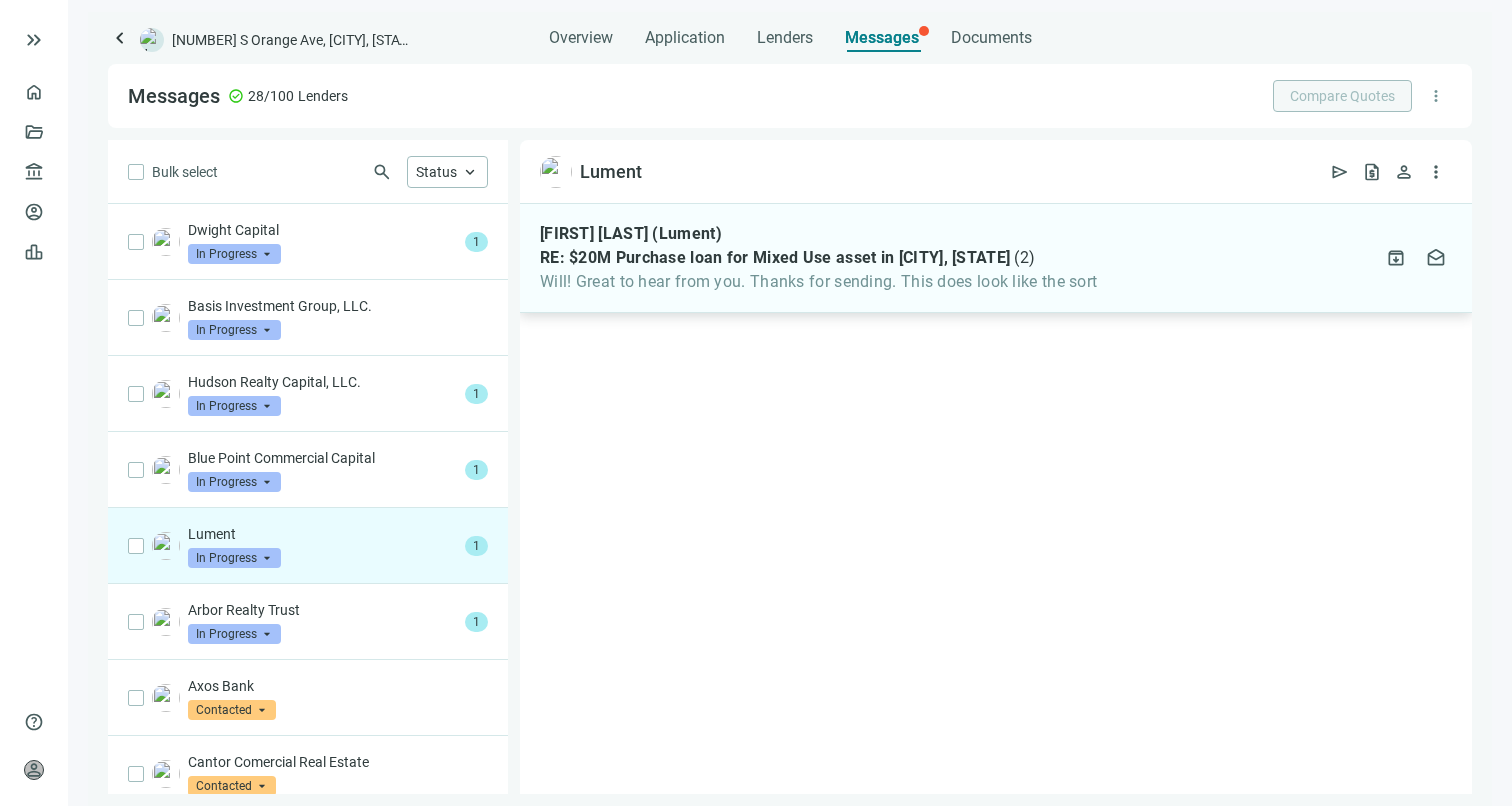 click on "Will! Great to hear from you. Thanks for sending. This does look like the sort" at bounding box center (818, 282) 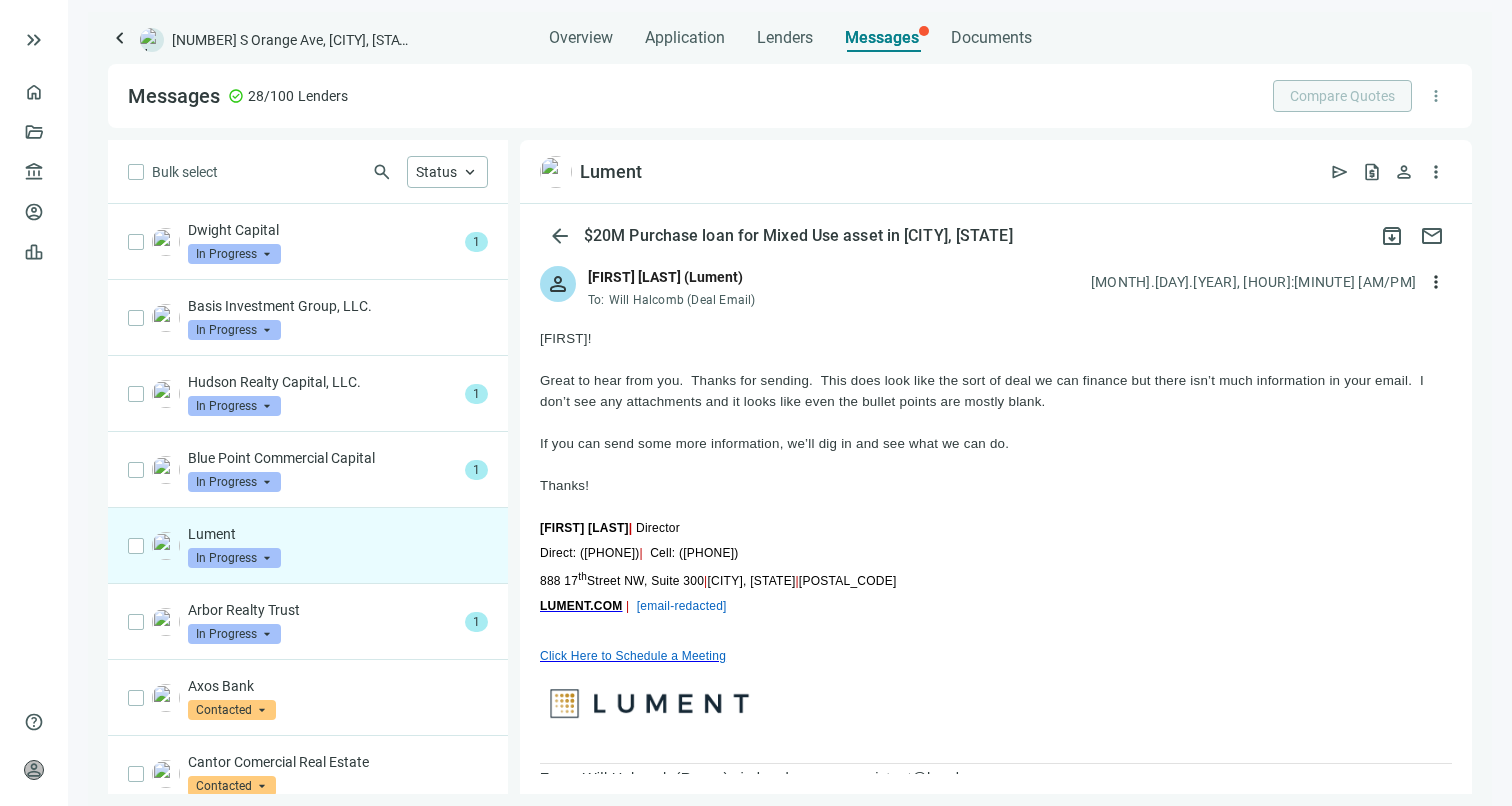 scroll, scrollTop: 0, scrollLeft: 0, axis: both 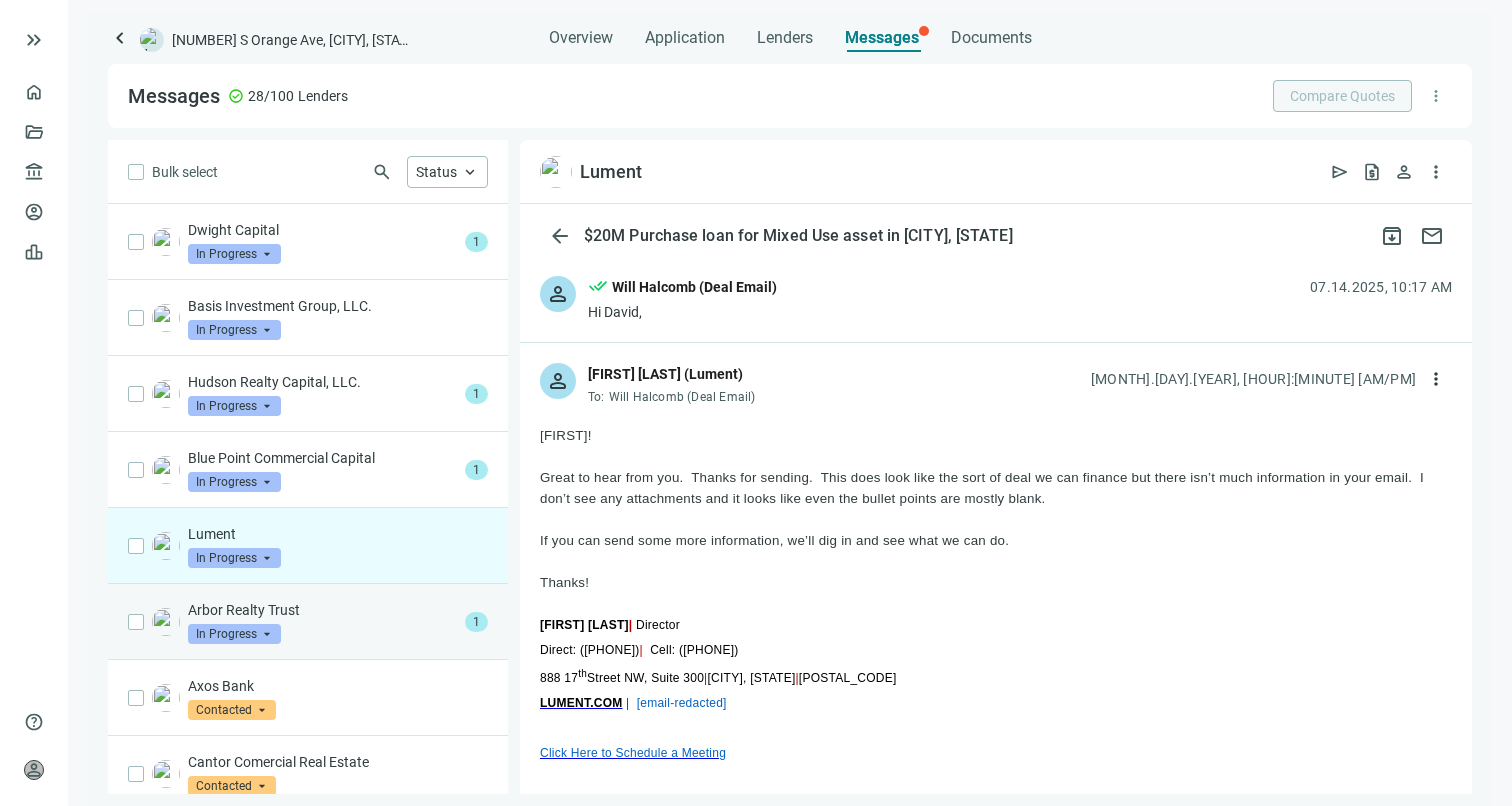 click on "Arbor Realty Trust" at bounding box center [322, 610] 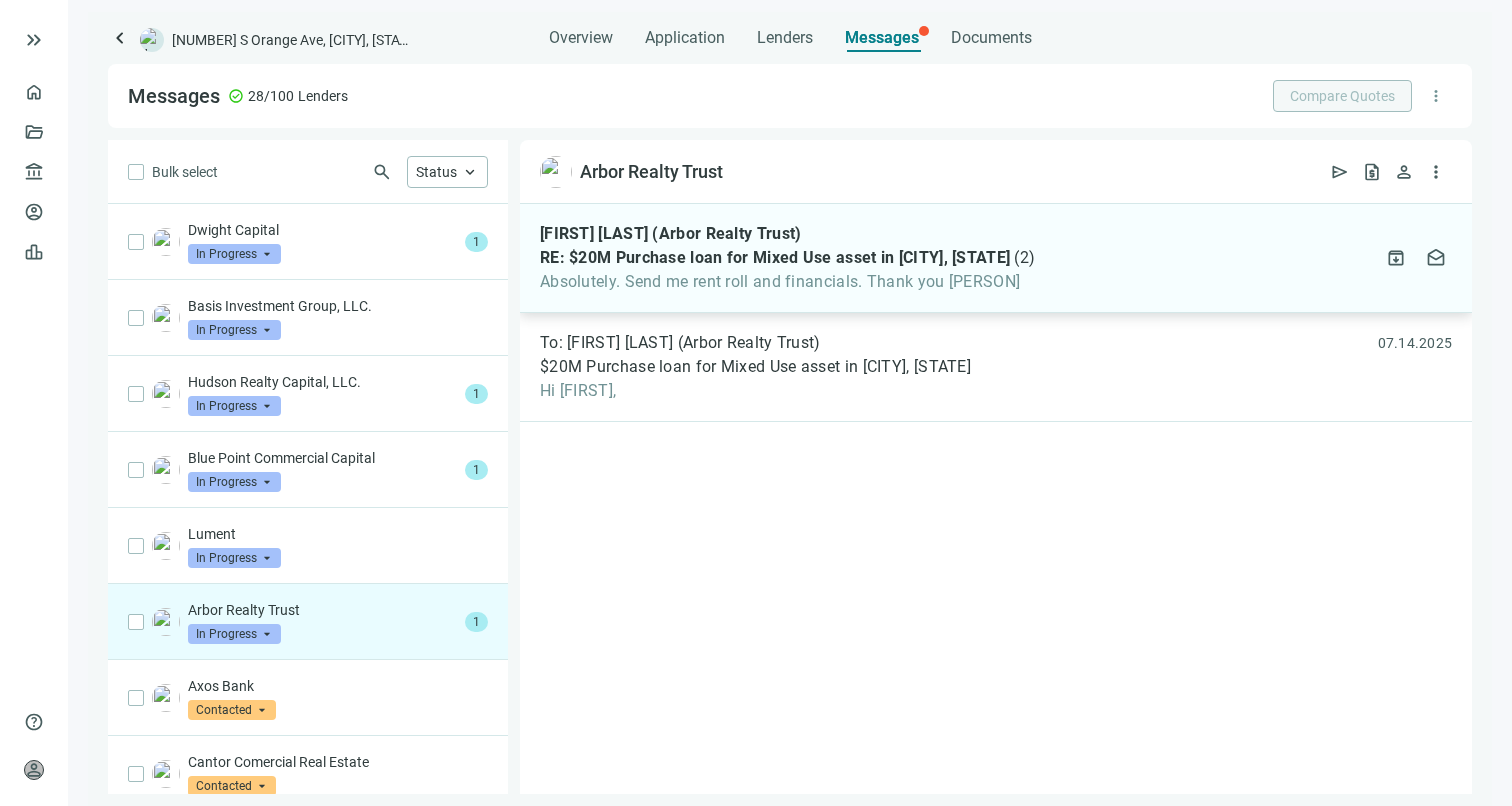 click on "RE: $20M Purchase loan for Mixed Use asset in [CITY], [STATE]" at bounding box center [775, 258] 